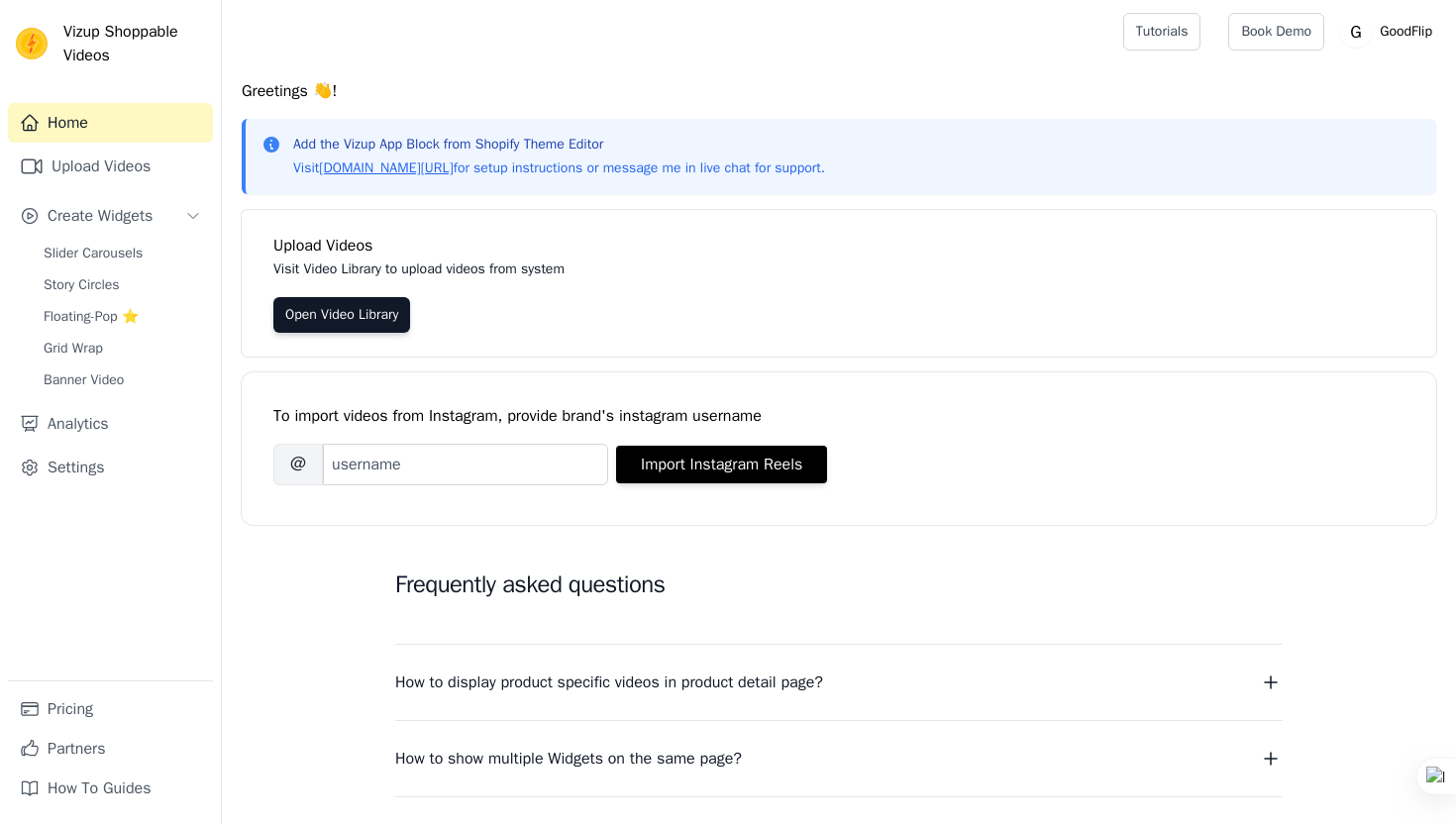 scroll, scrollTop: 0, scrollLeft: 0, axis: both 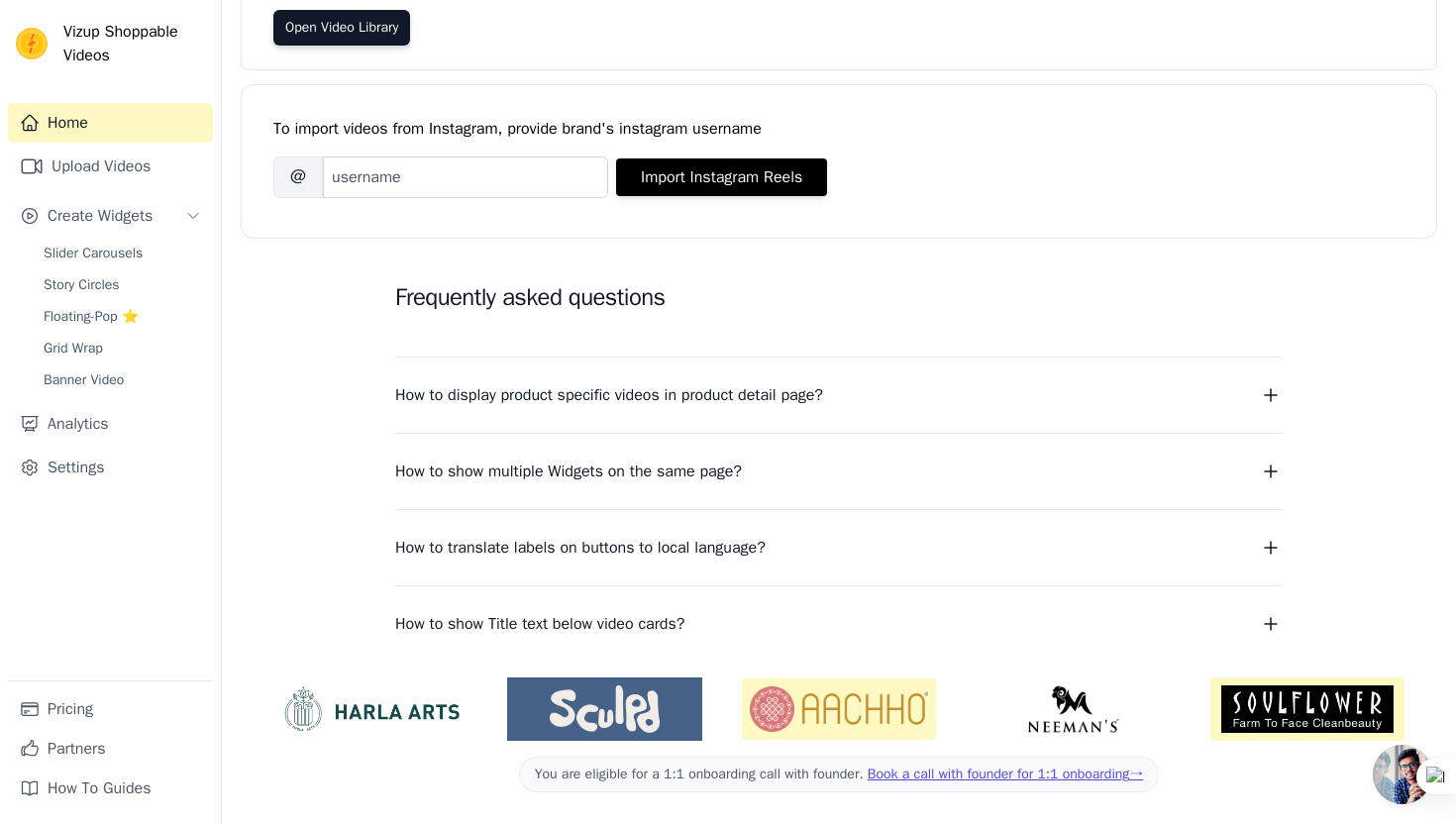click on "How to display product specific videos in product detail page?" at bounding box center [609, 395] 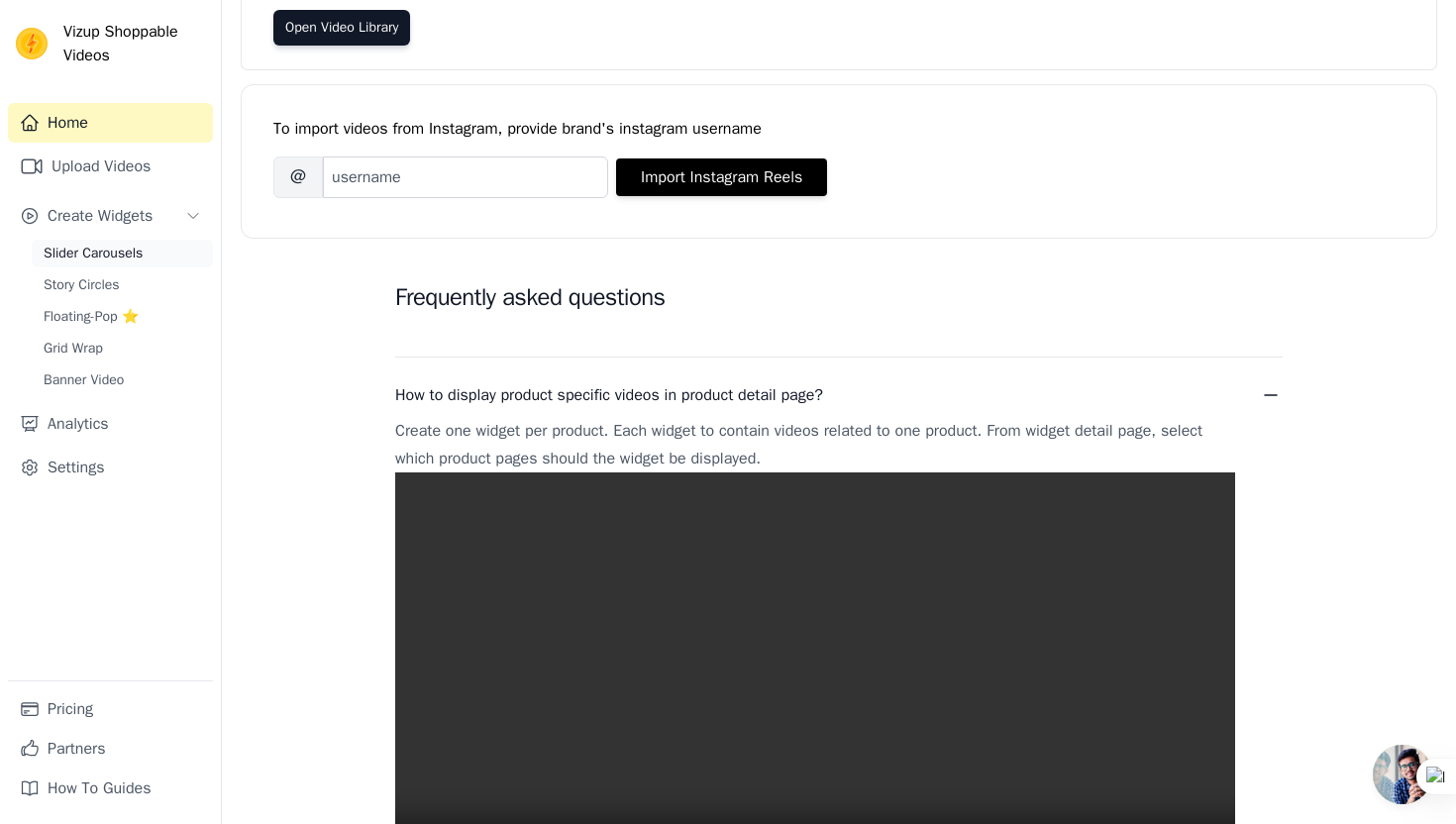 click on "Slider Carousels" at bounding box center [122, 254] 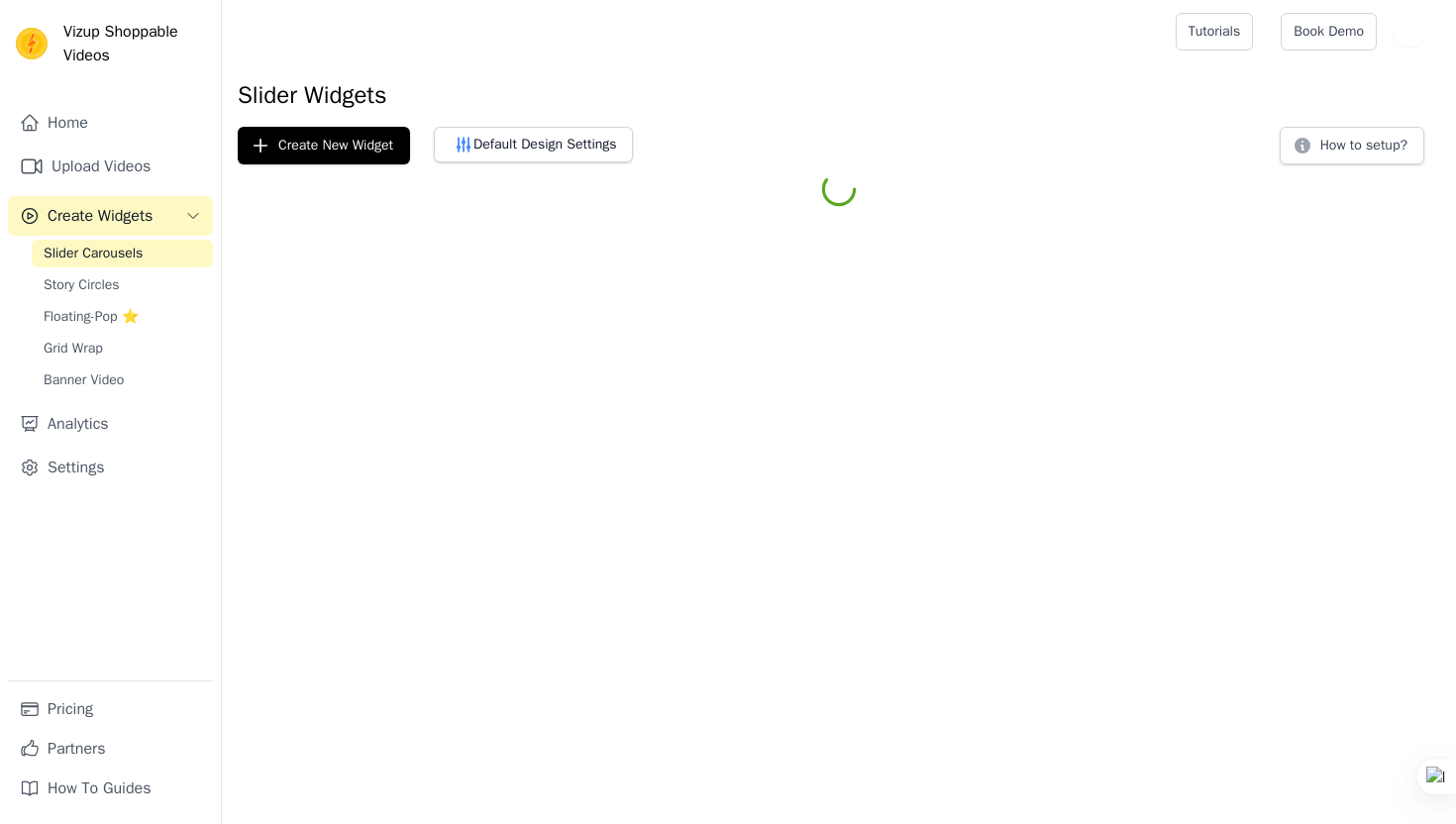 scroll, scrollTop: 0, scrollLeft: 0, axis: both 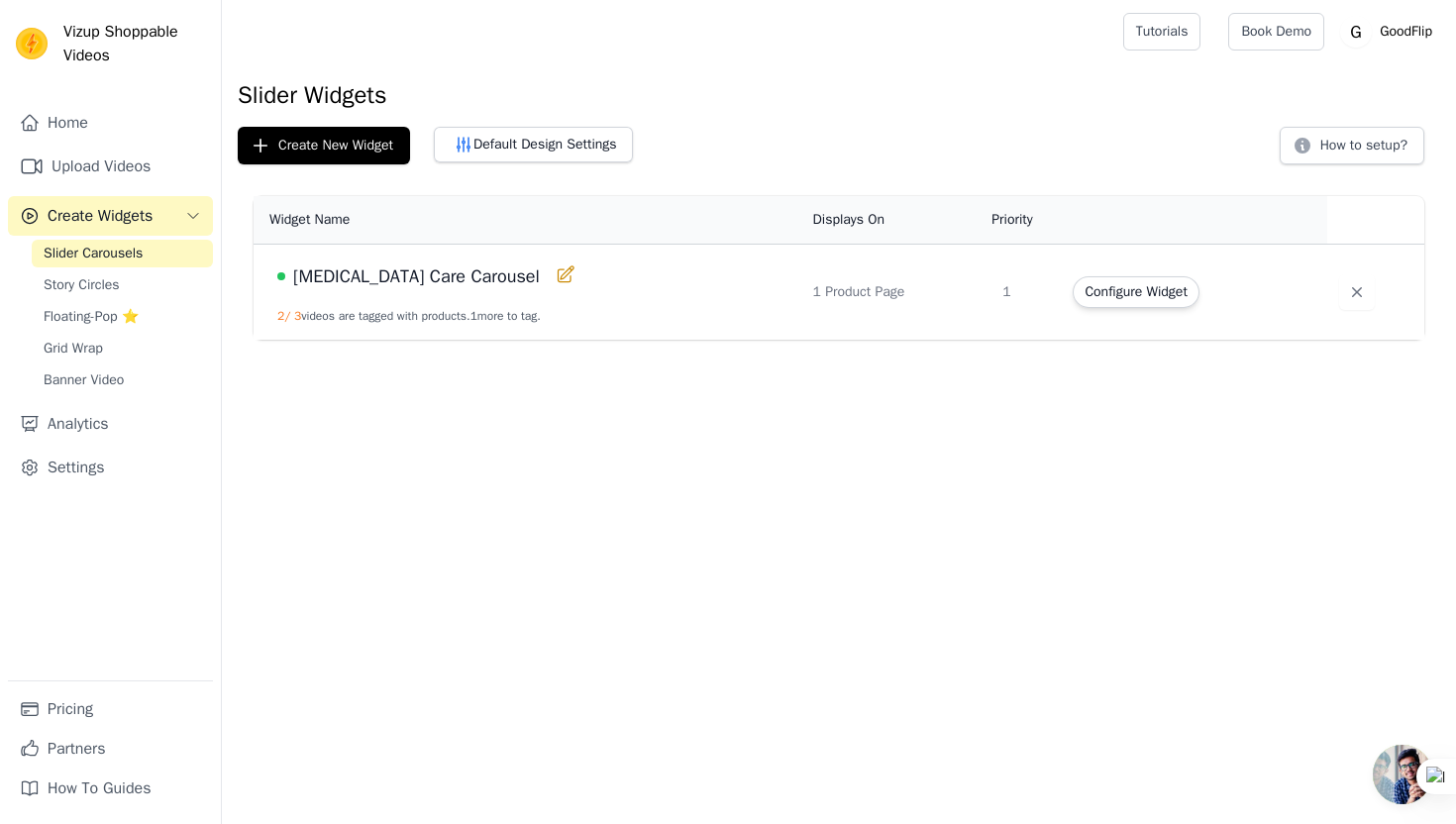 click on "[MEDICAL_DATA] Care Carousel" at bounding box center [416, 276] 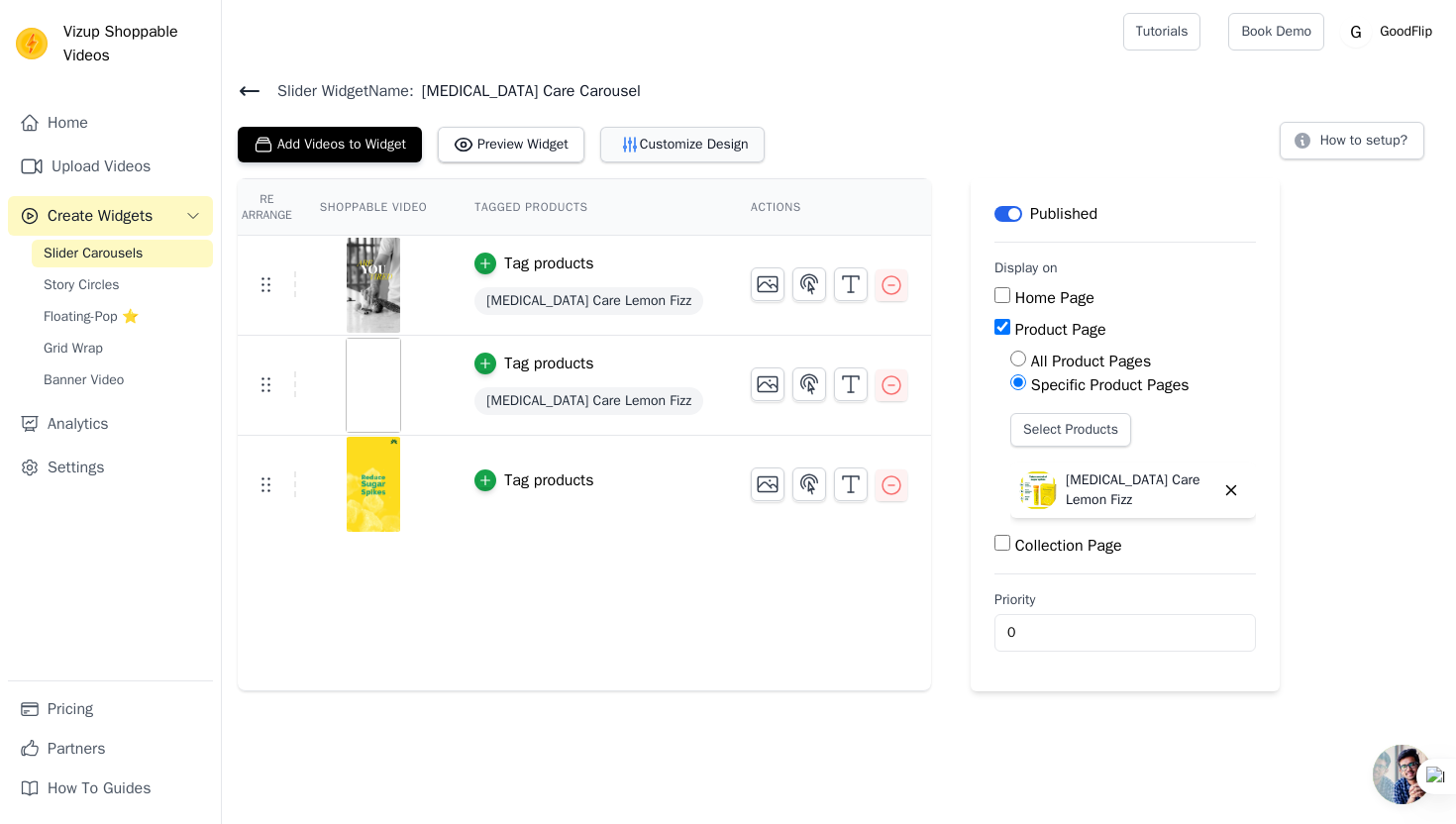 click on "Customize Design" at bounding box center (682, 145) 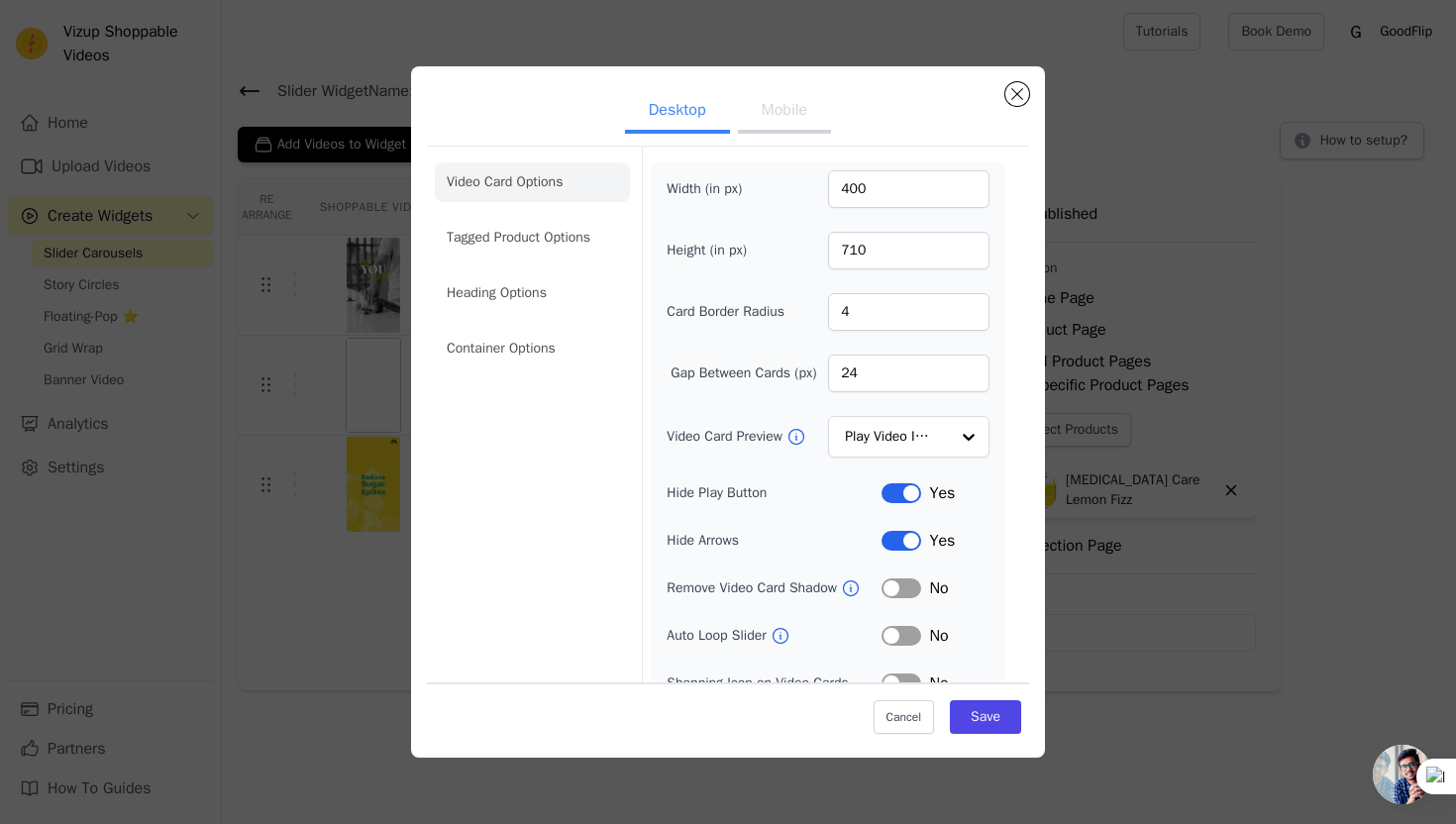 scroll, scrollTop: 78, scrollLeft: 0, axis: vertical 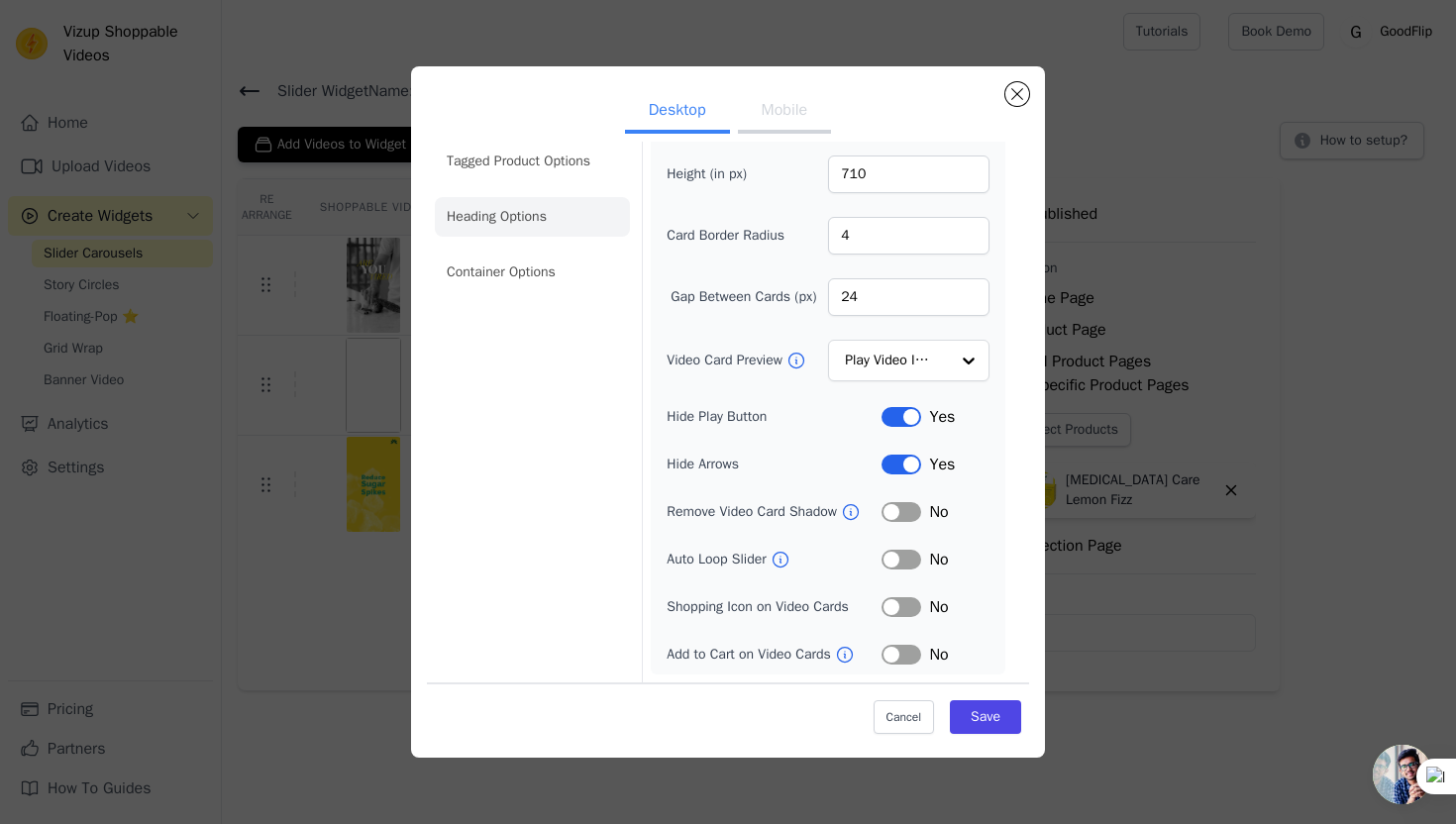click on "Heading Options" 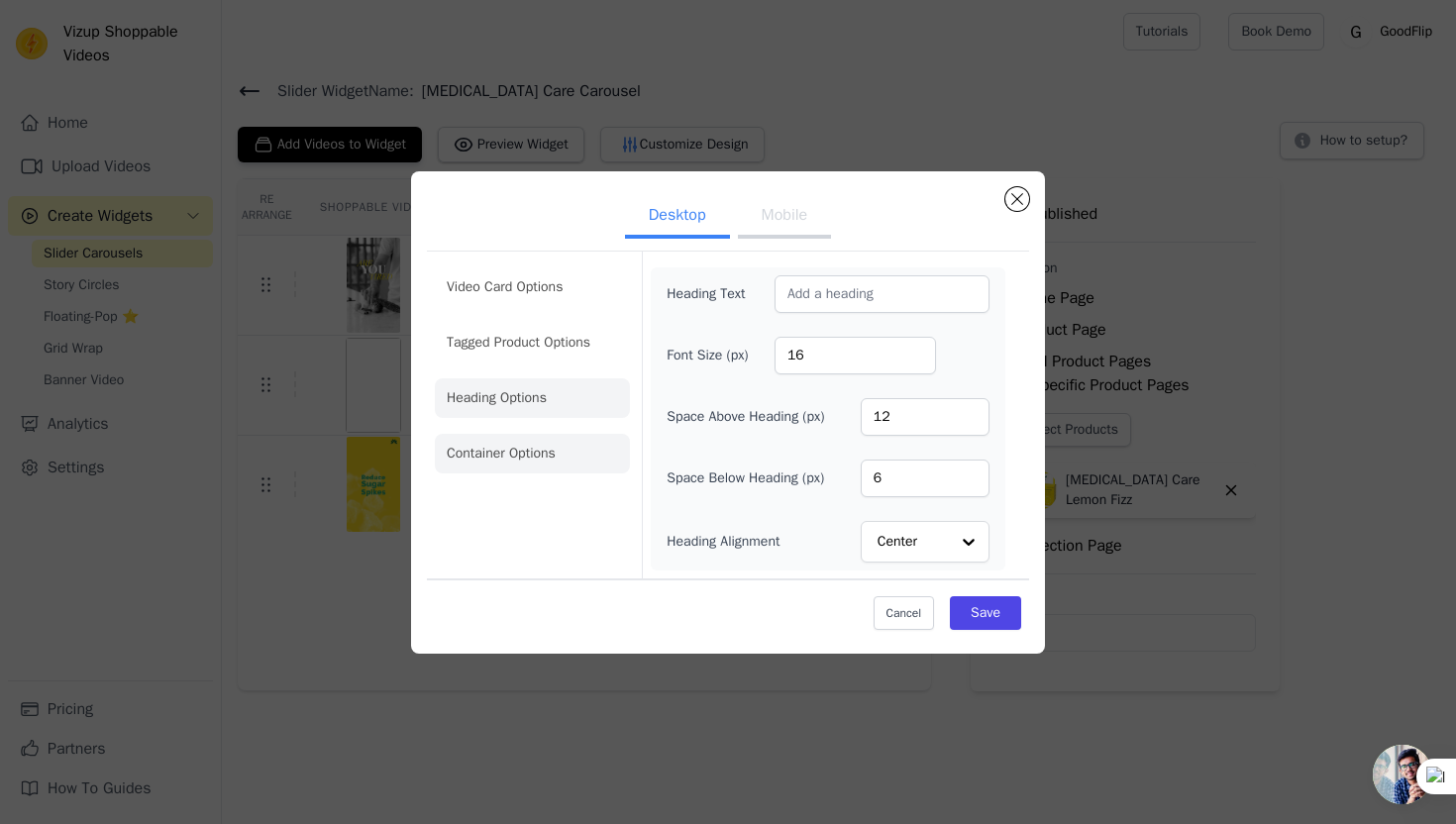 click on "Container Options" 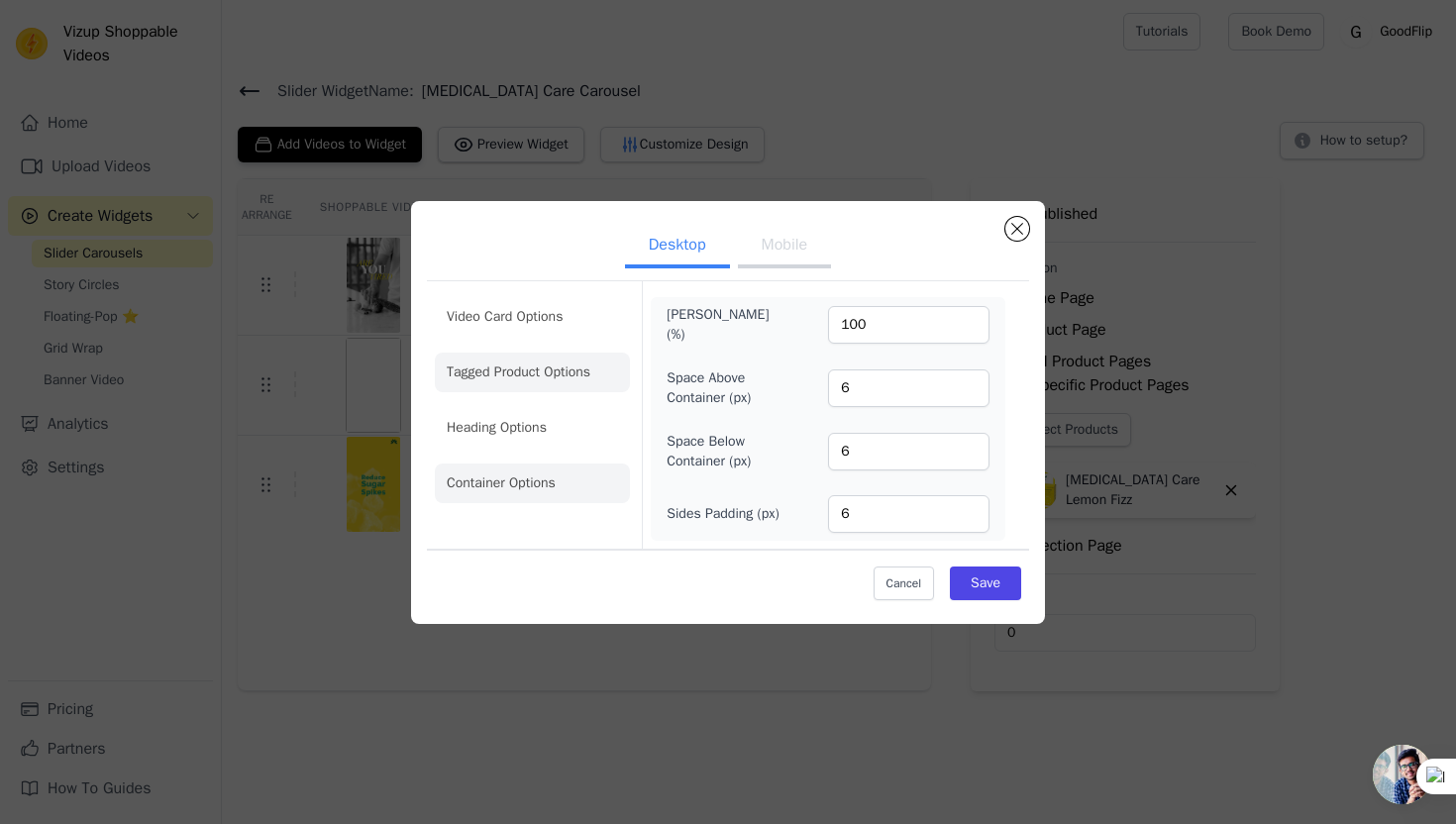 click on "Tagged Product Options" 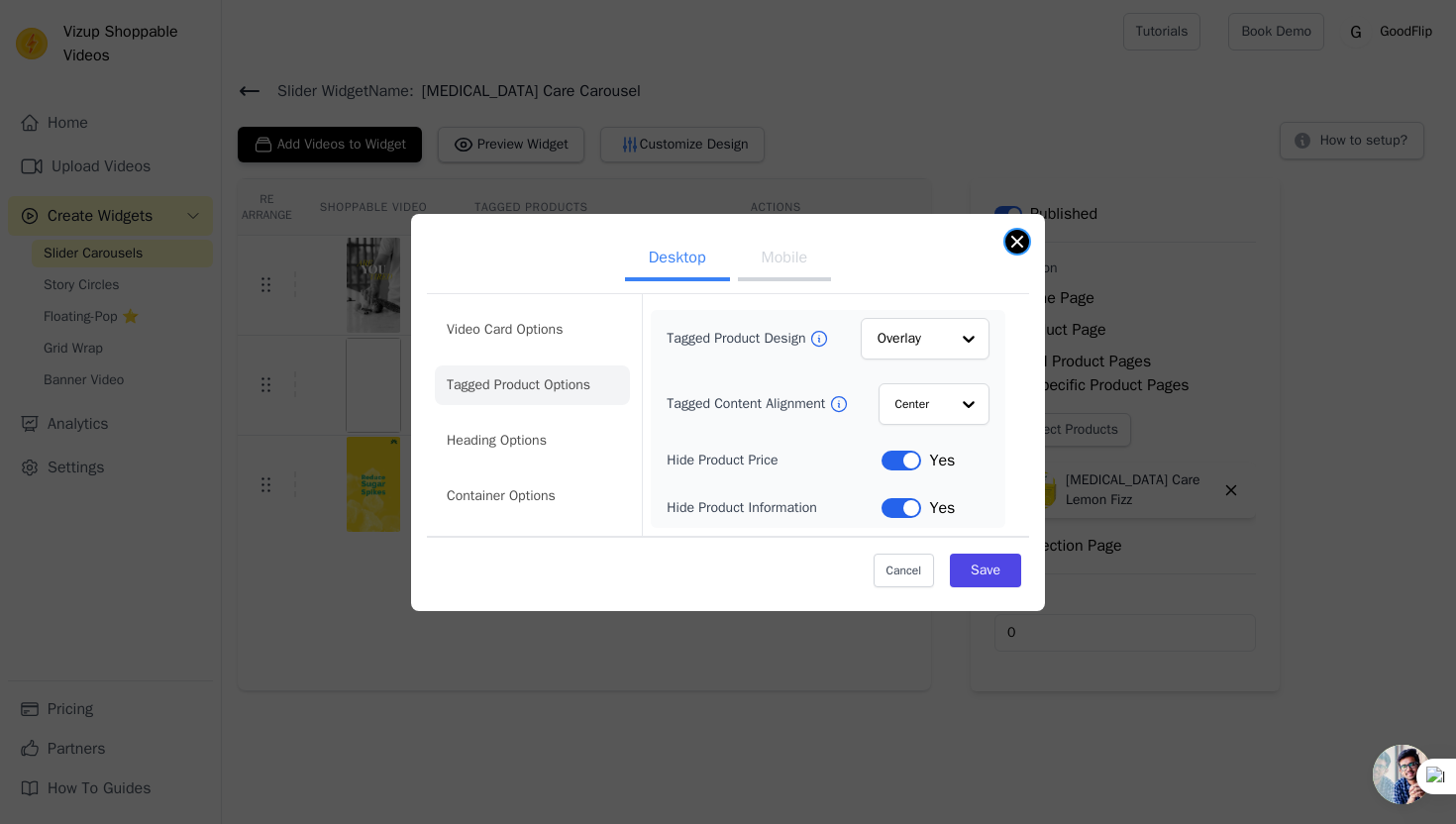 click at bounding box center [1017, 242] 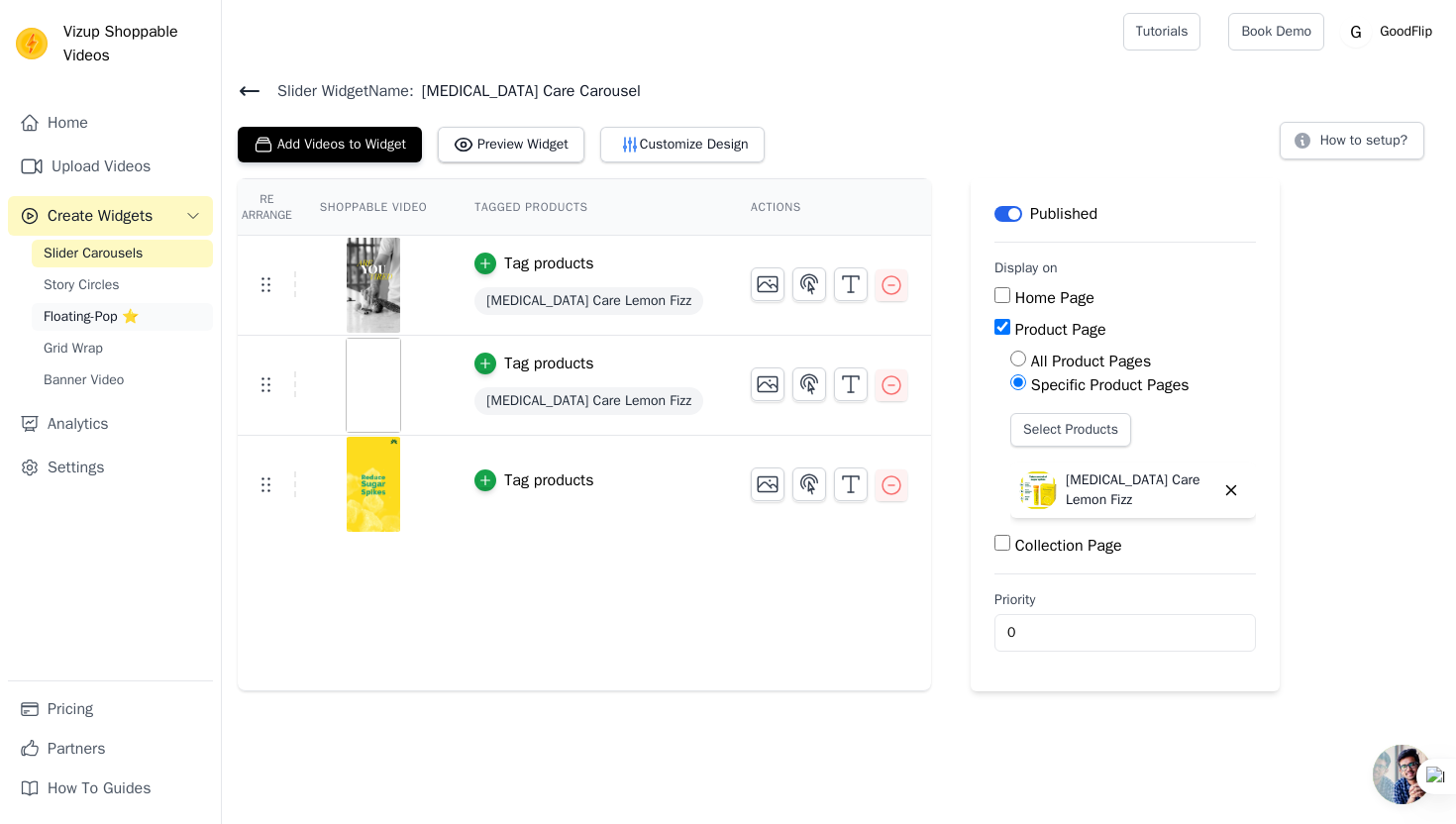 click on "Floating-Pop ⭐" at bounding box center (91, 317) 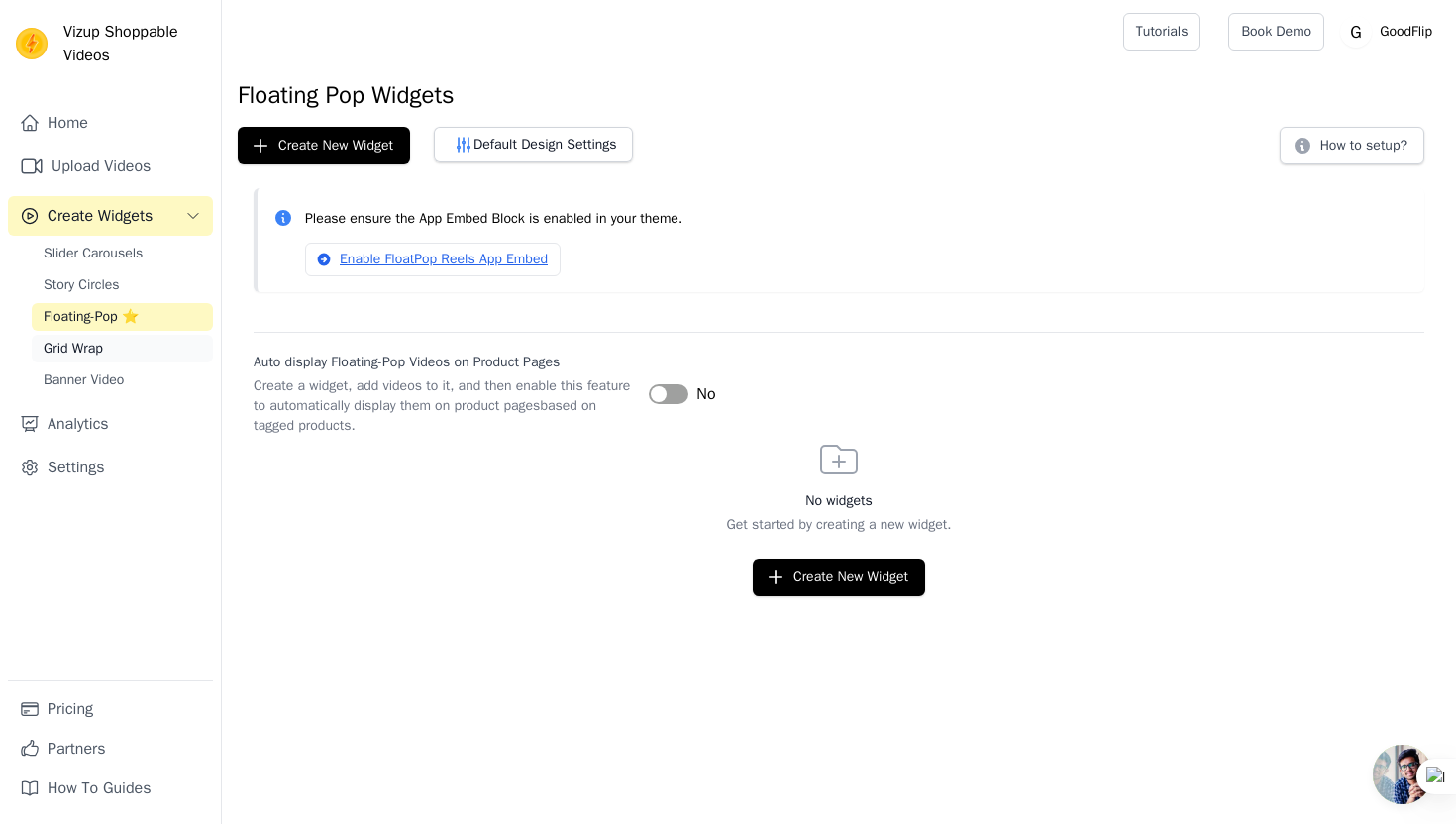 click on "Grid Wrap" at bounding box center [73, 349] 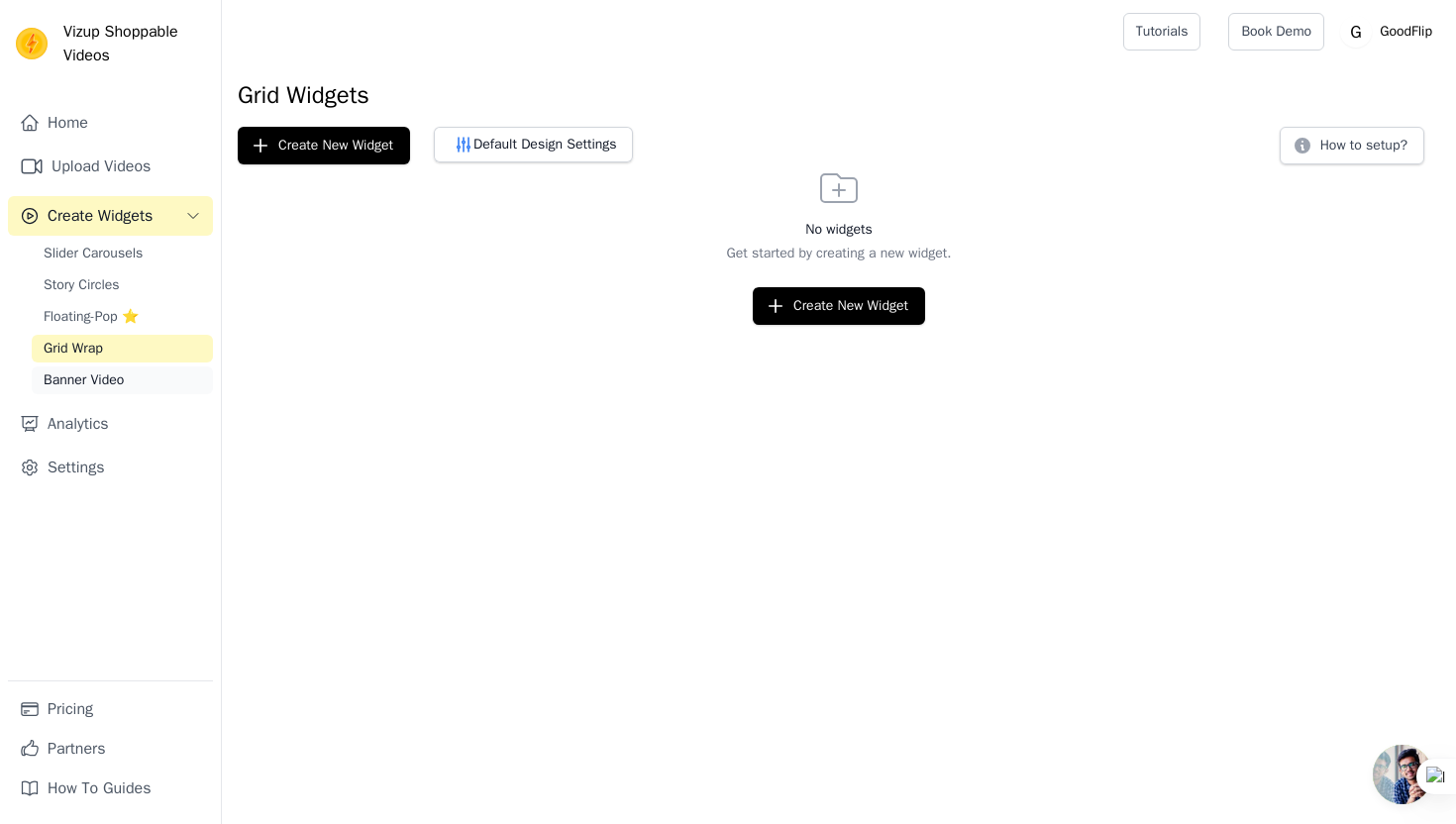 click on "Banner Video" at bounding box center [122, 380] 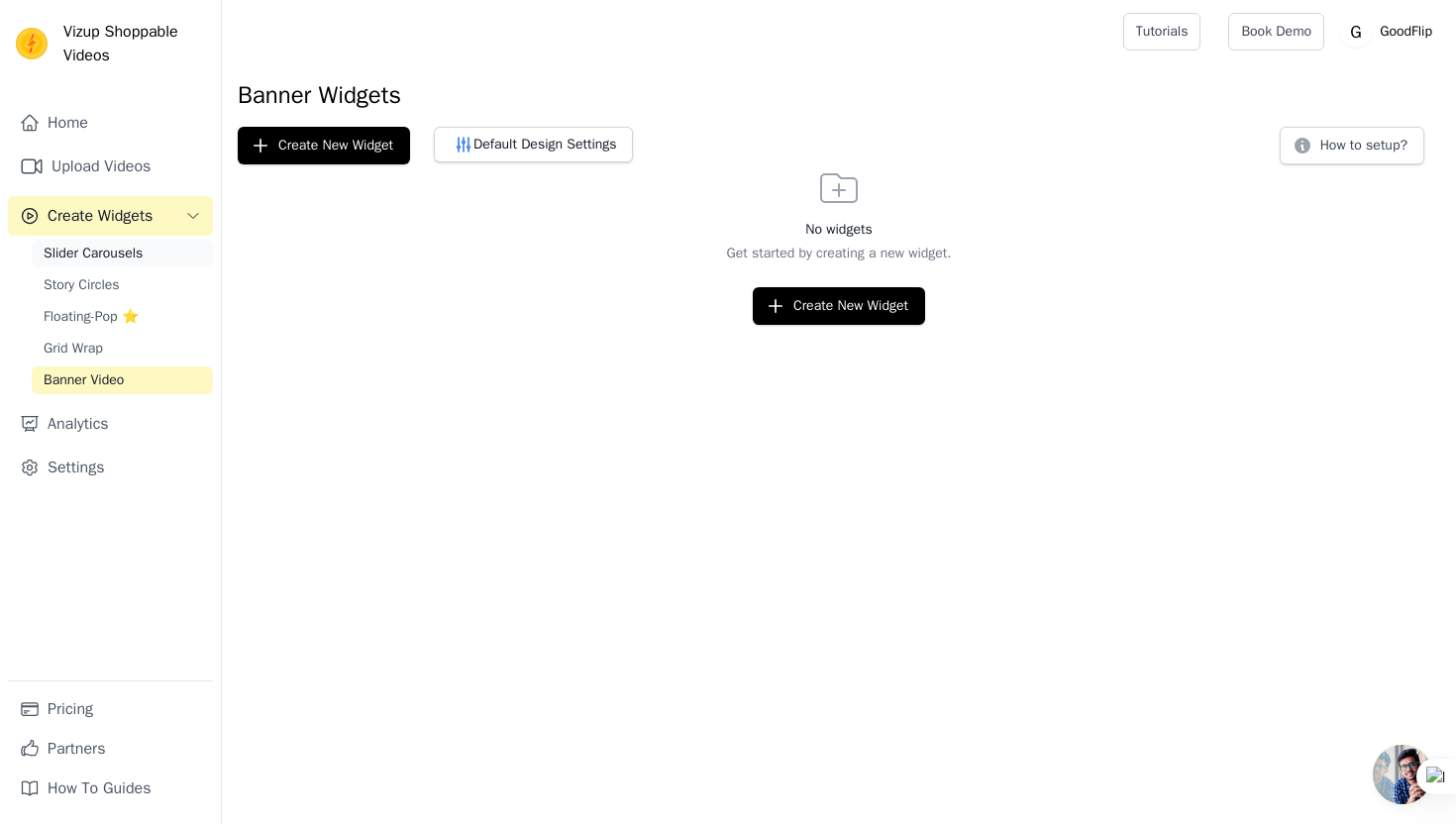 click on "Slider Carousels" at bounding box center [93, 254] 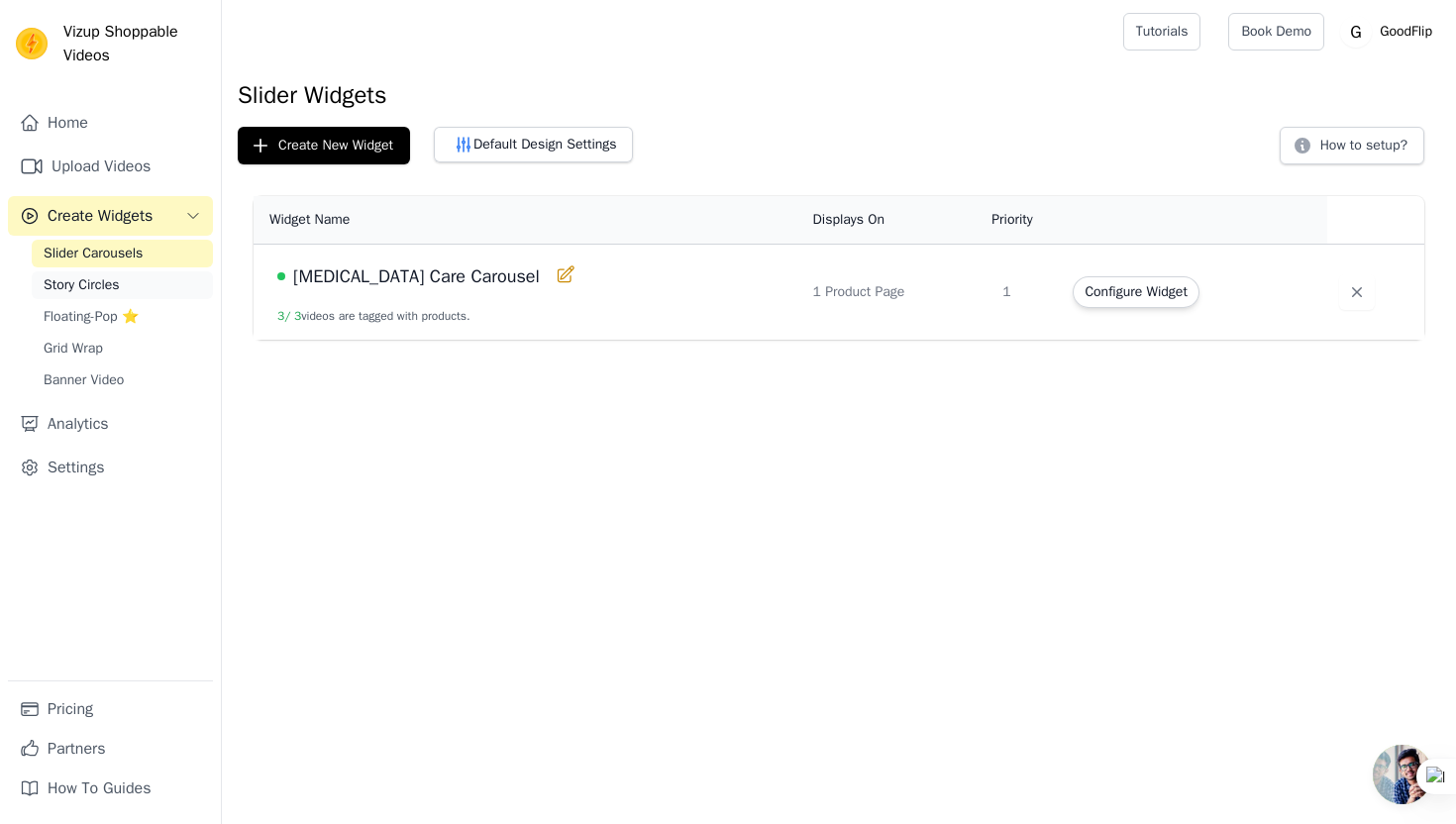click on "Story Circles" at bounding box center [122, 285] 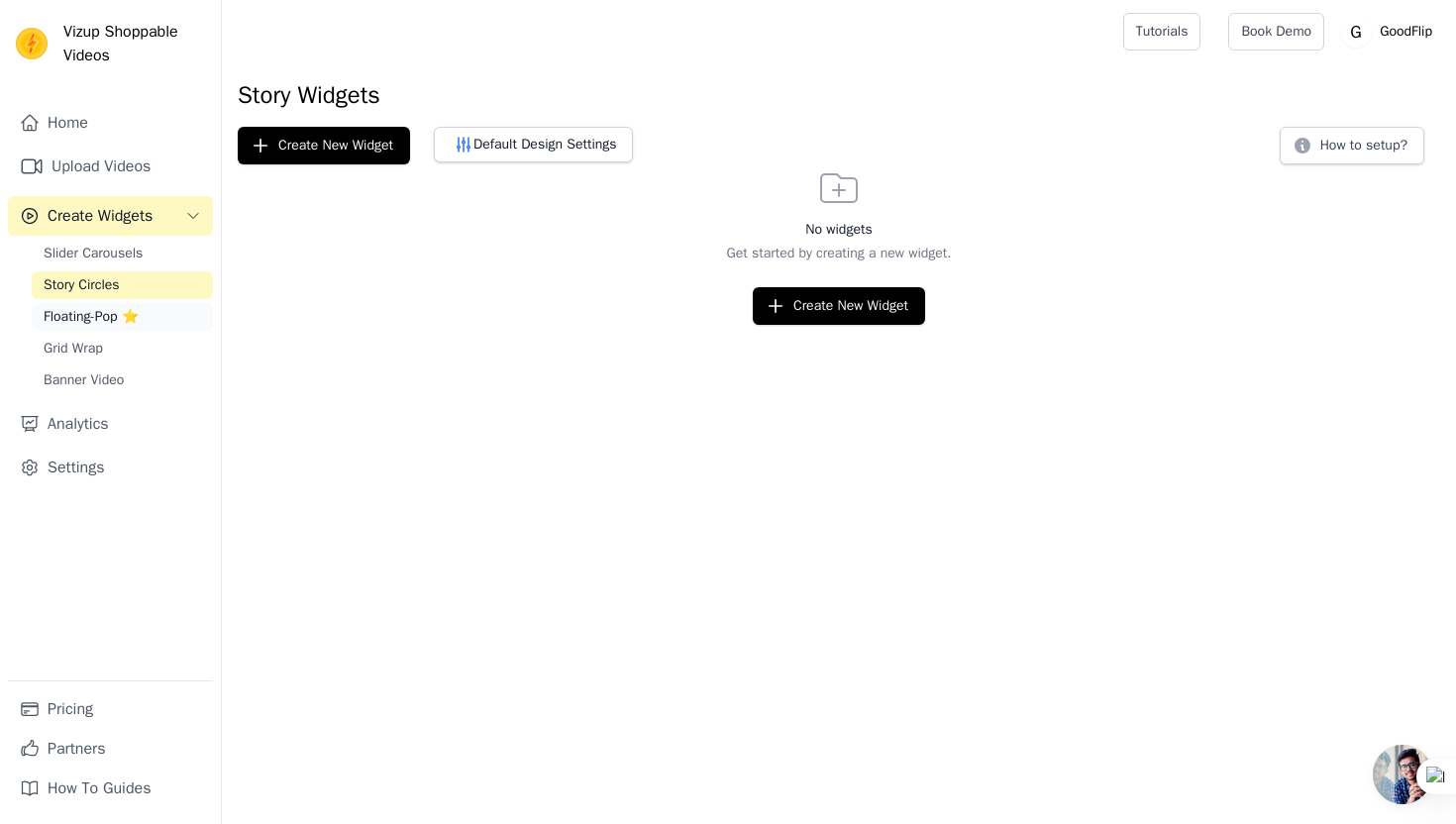 click on "Floating-Pop ⭐" at bounding box center [91, 317] 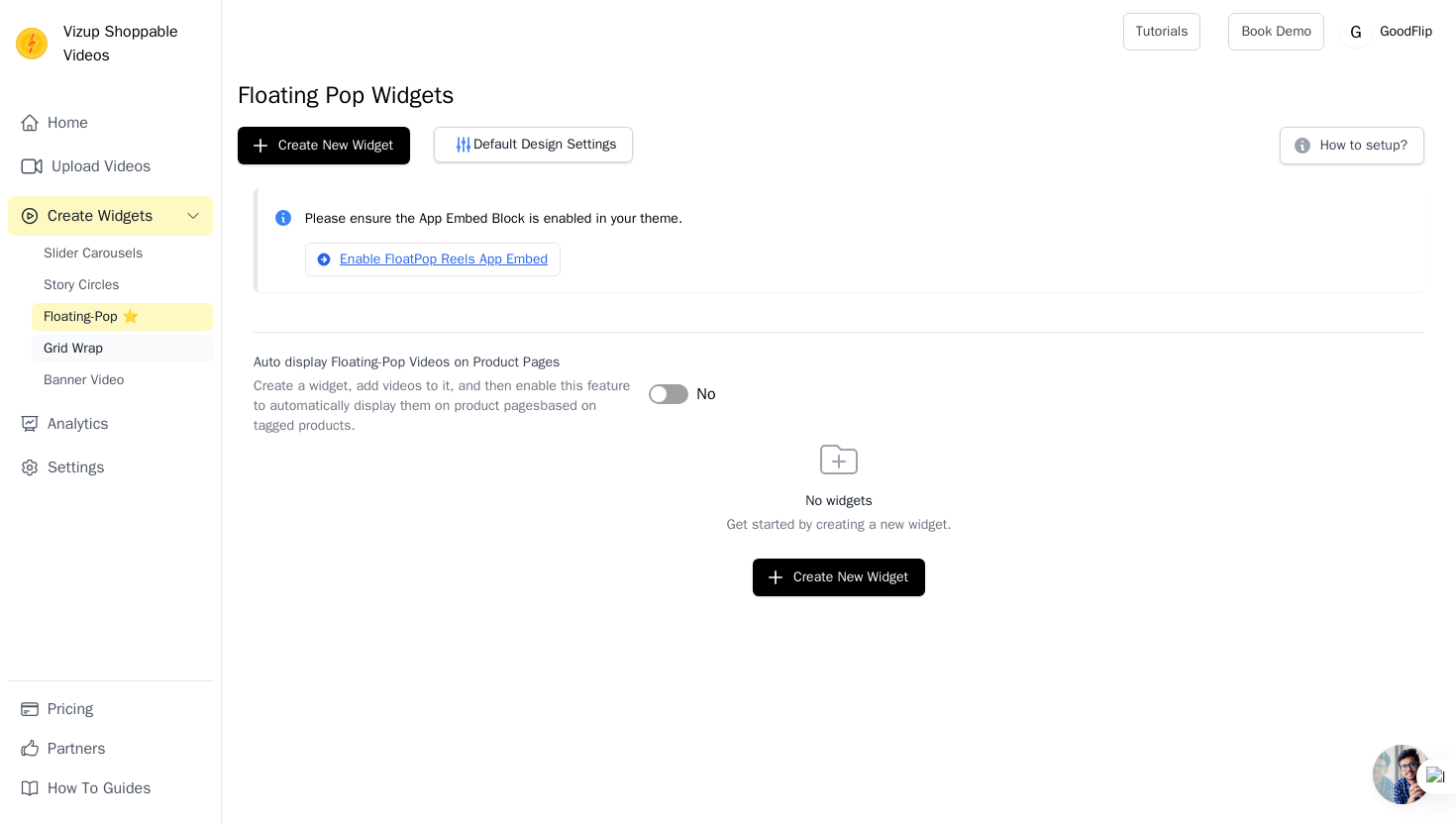 click on "Grid Wrap" at bounding box center (73, 349) 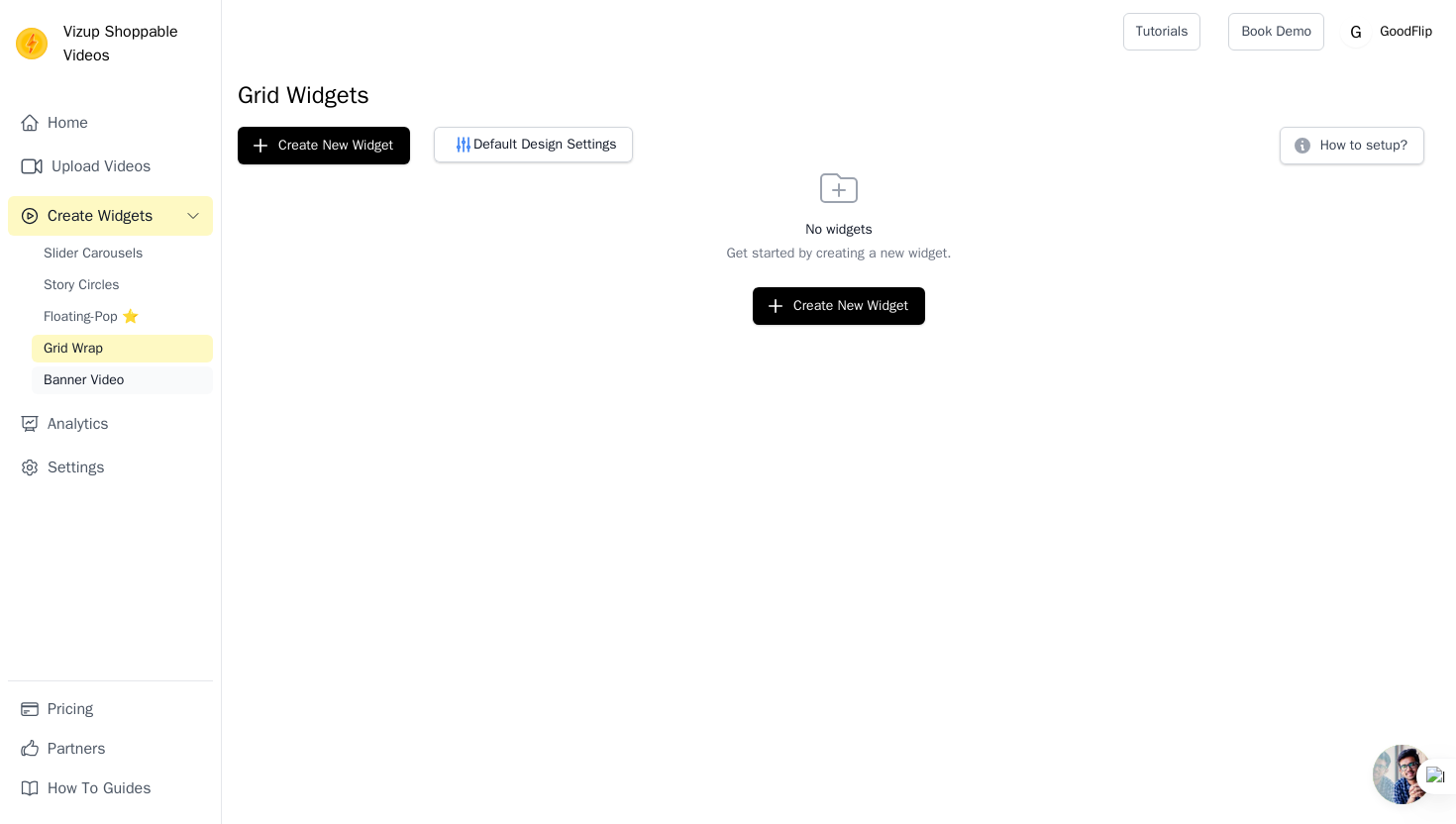 click on "Banner Video" at bounding box center [83, 380] 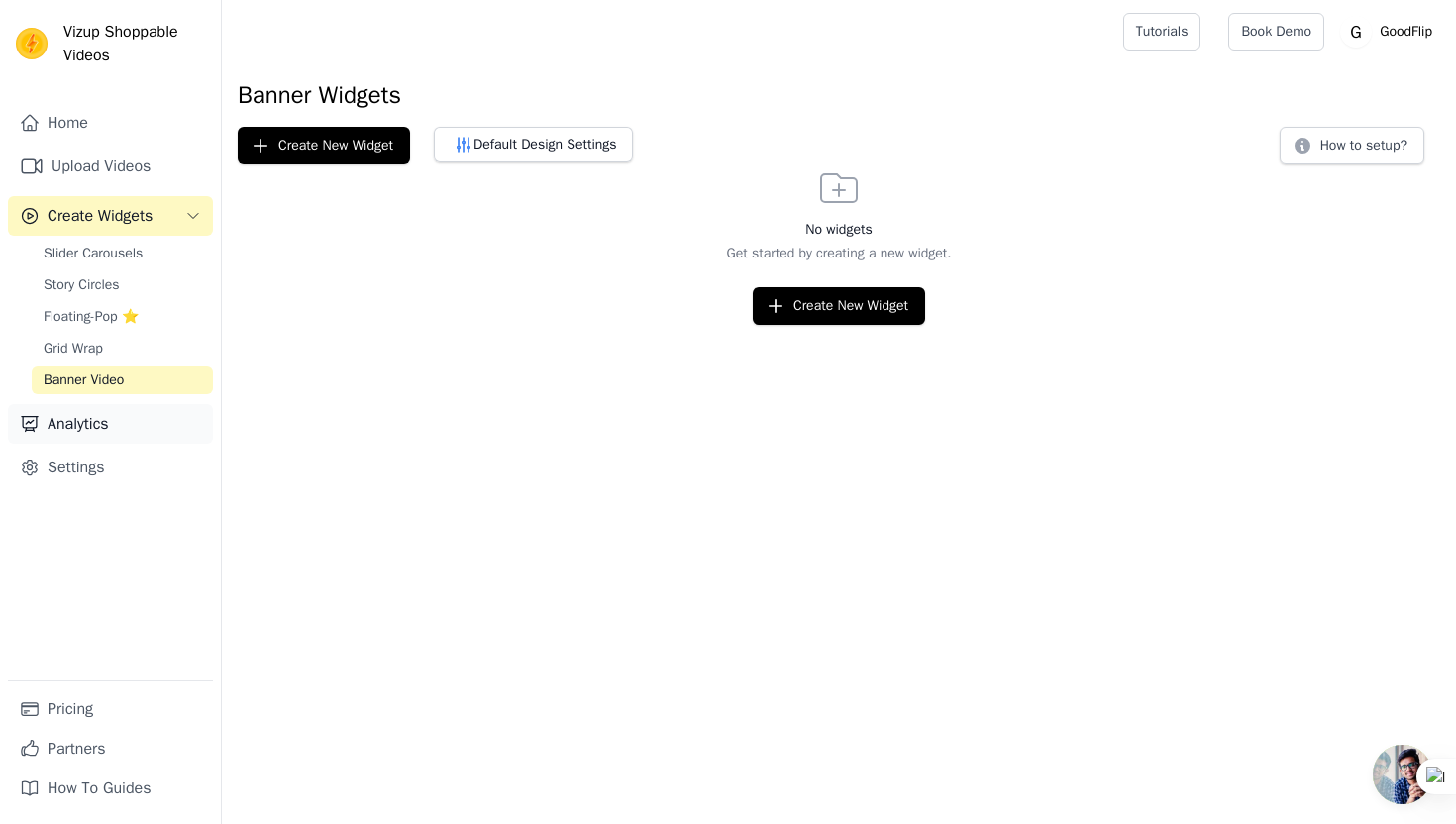 click on "Analytics" at bounding box center [110, 424] 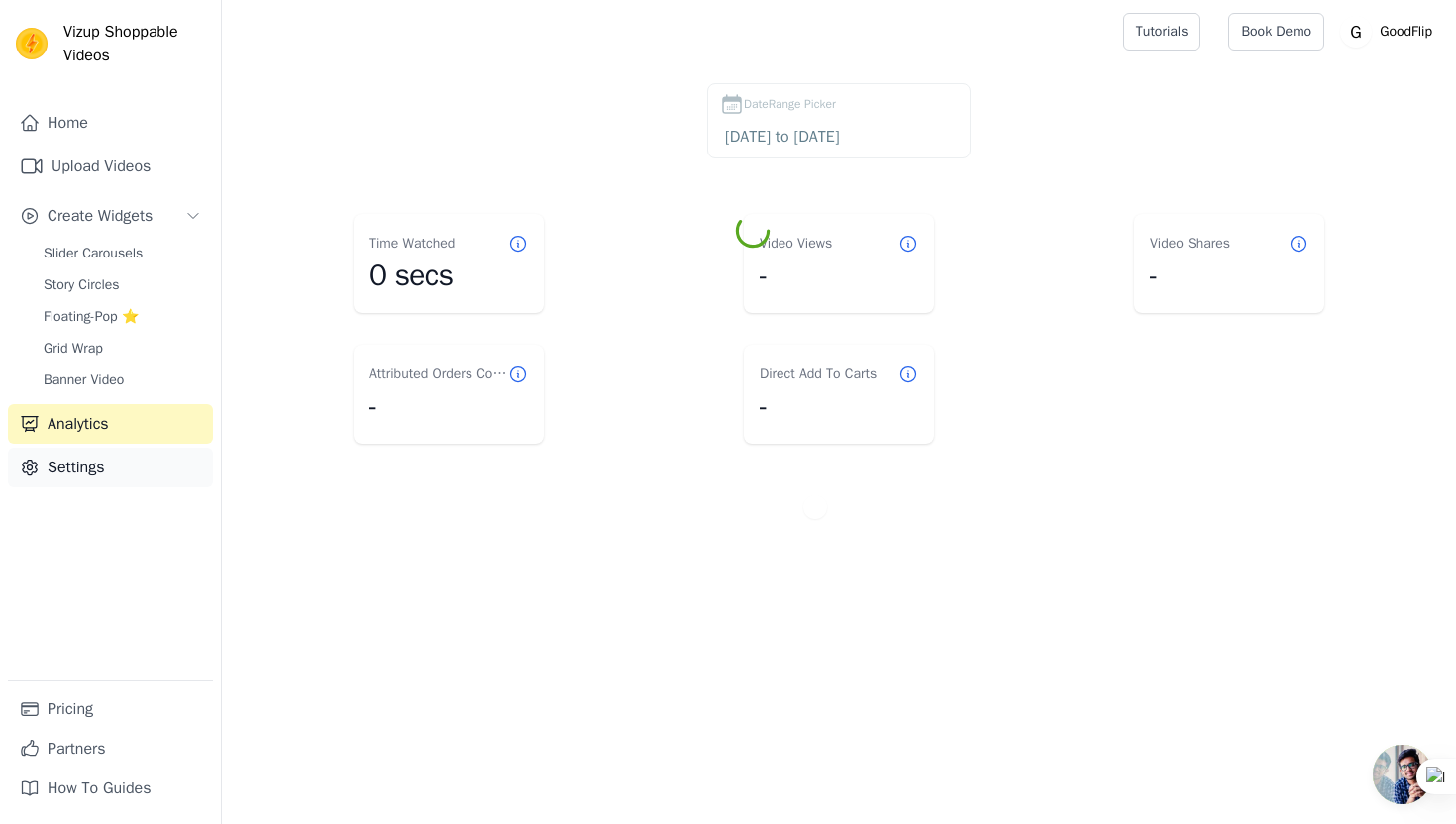 click on "Settings" at bounding box center (110, 467) 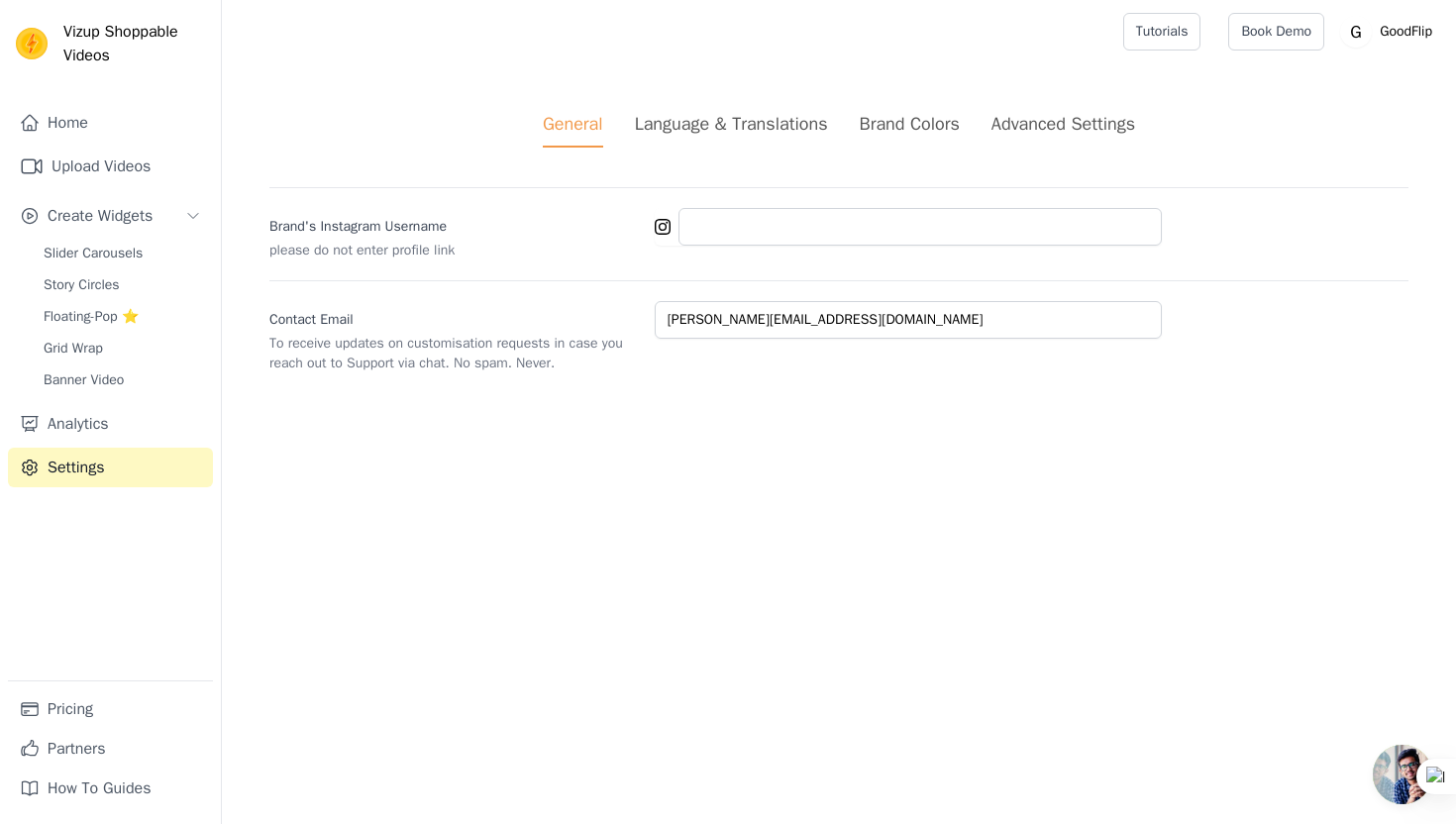 click on "Brand Colors" at bounding box center (909, 124) 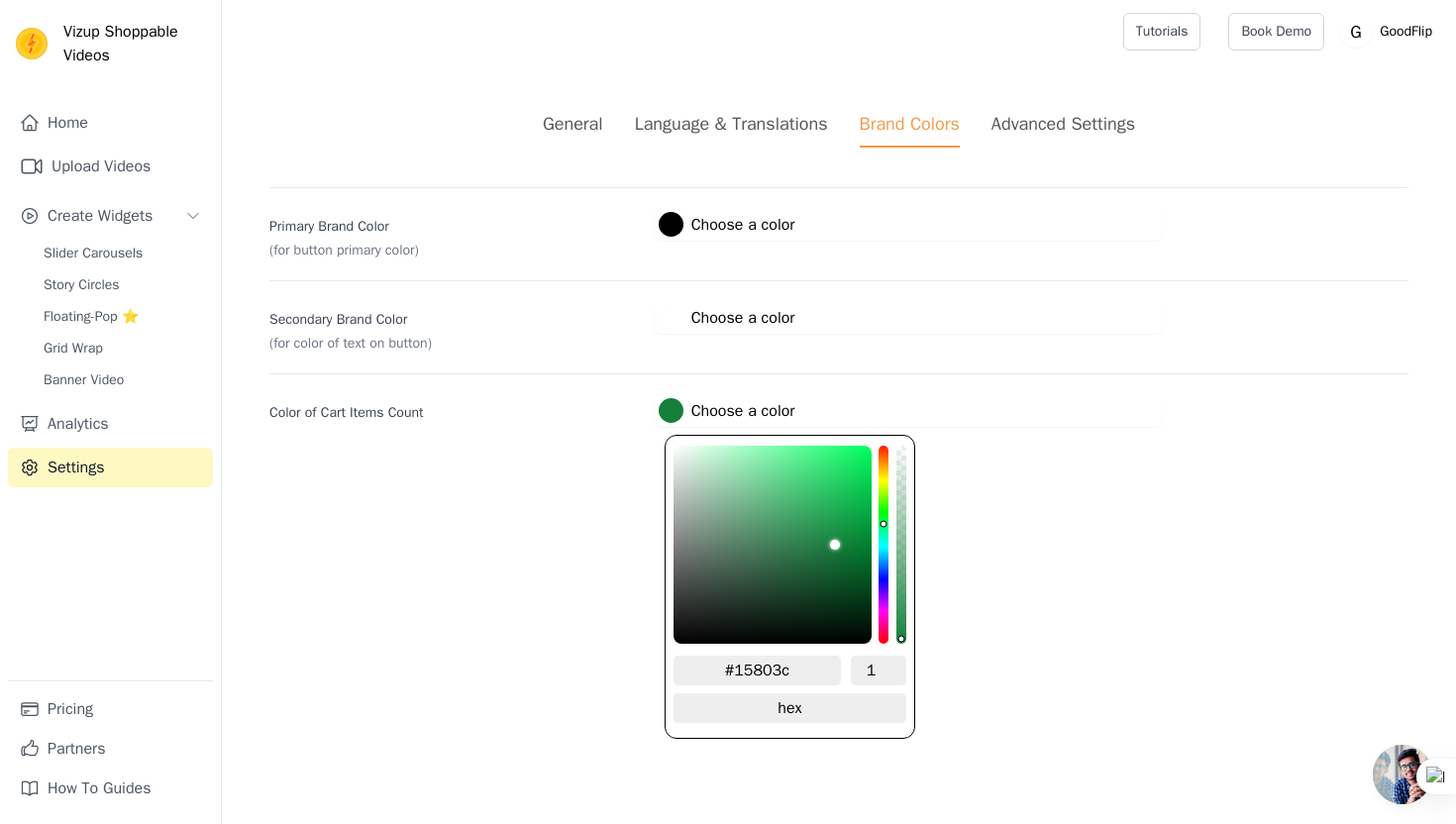 click at bounding box center [671, 410] 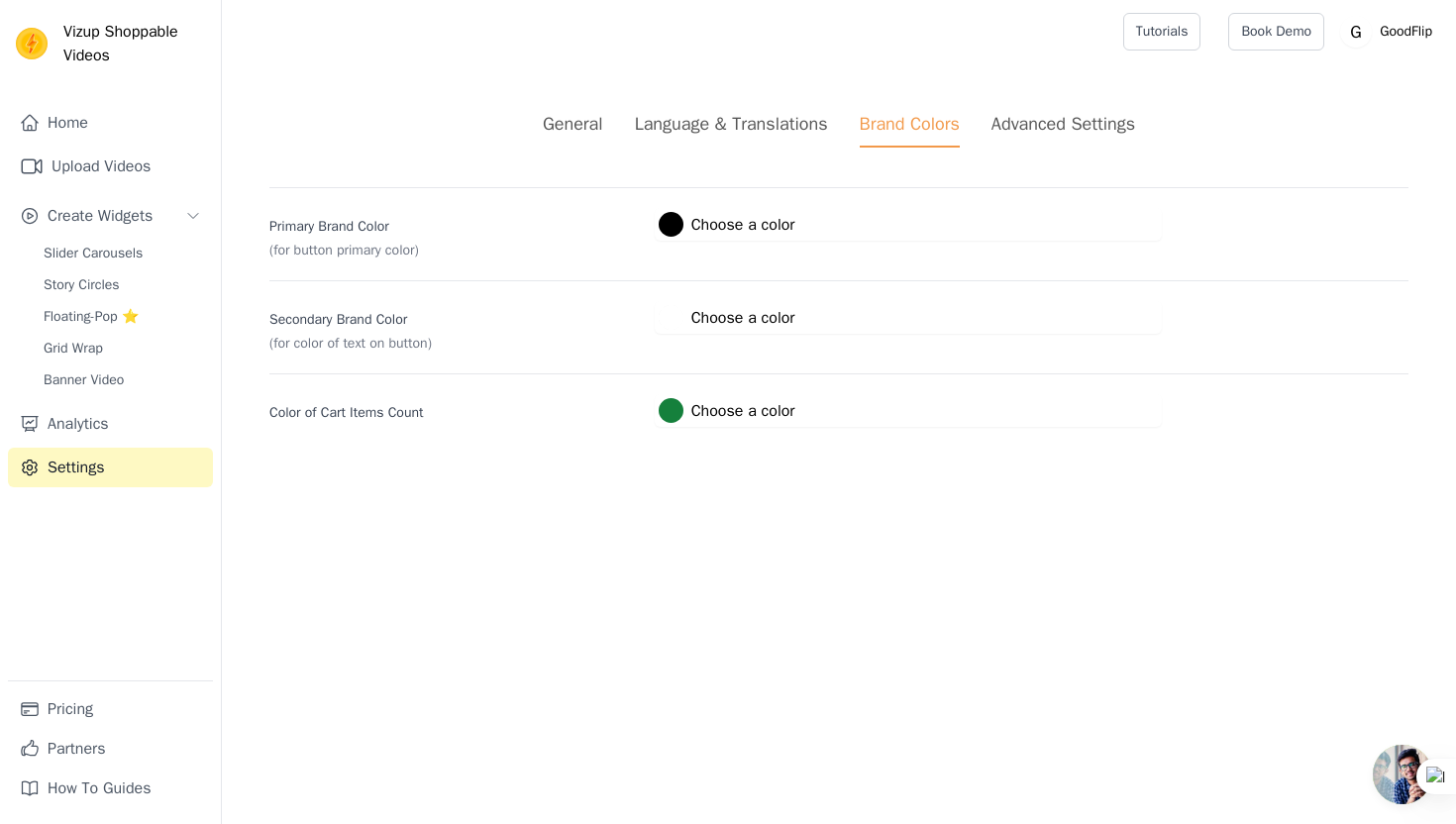 click on "#000000       Choose a color                               #000000   1   hex   change to    rgb" at bounding box center (727, 222) 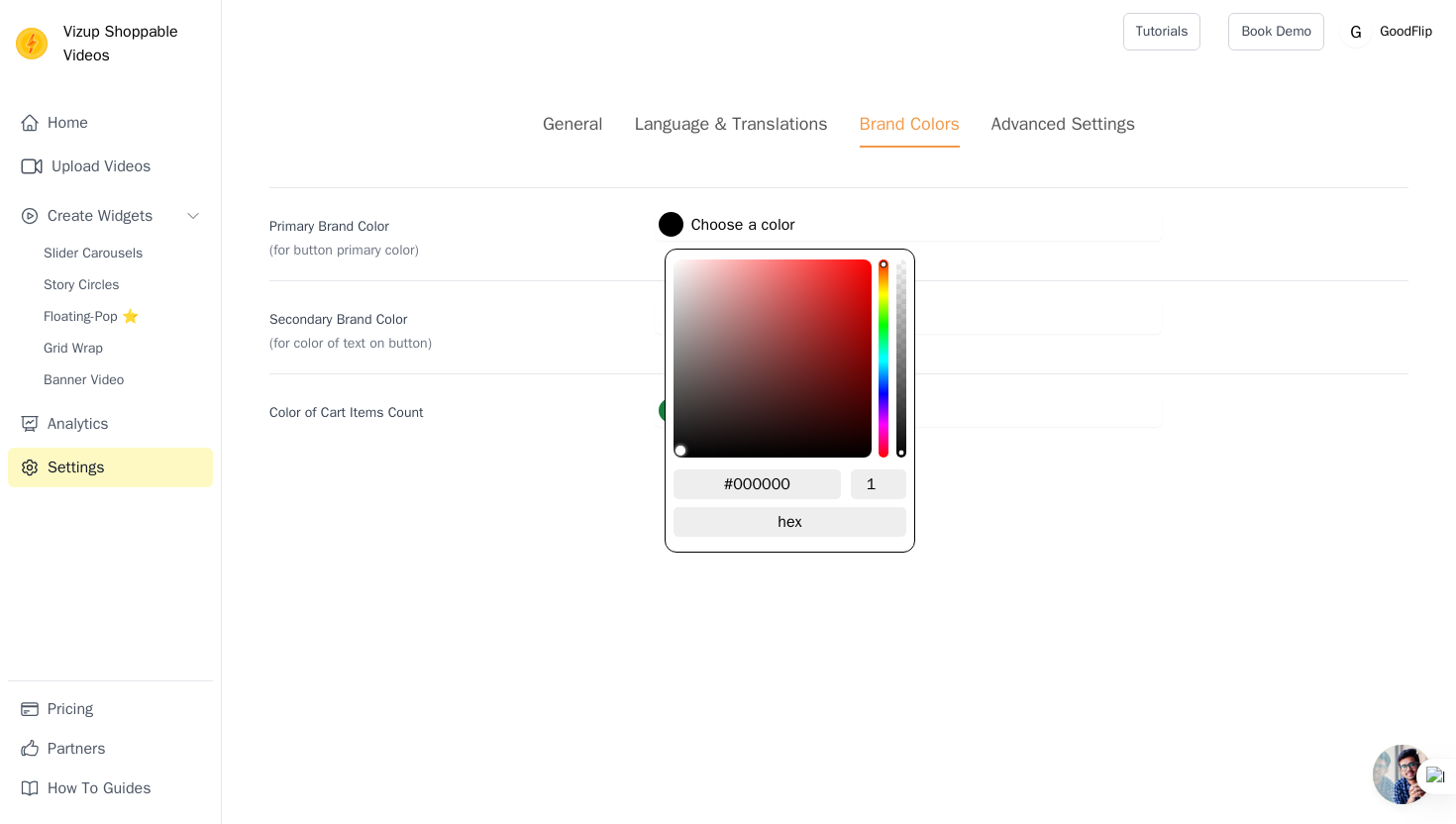 click on "#000000" at bounding box center (757, 484) 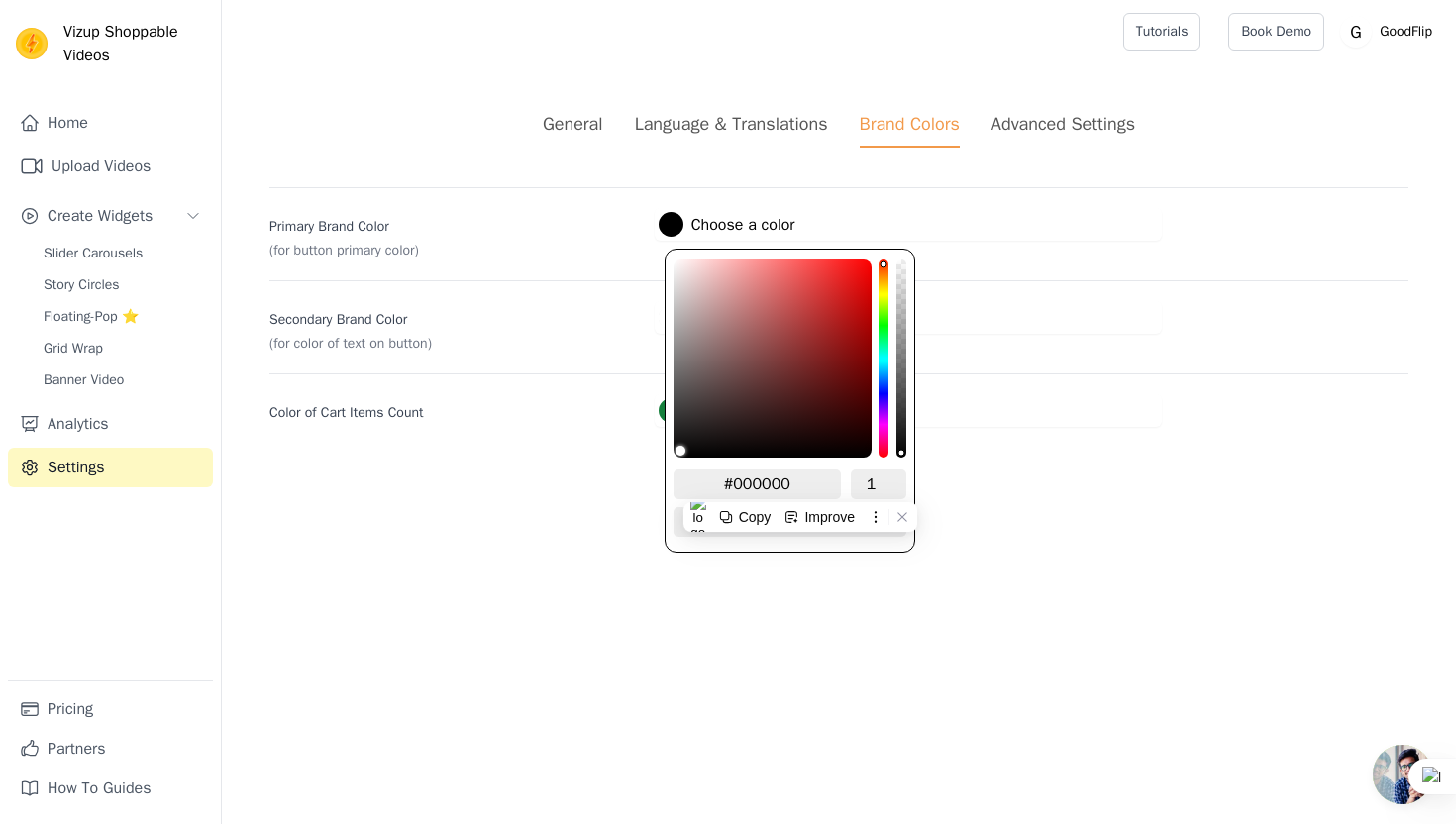 click on "#000000" at bounding box center (757, 484) 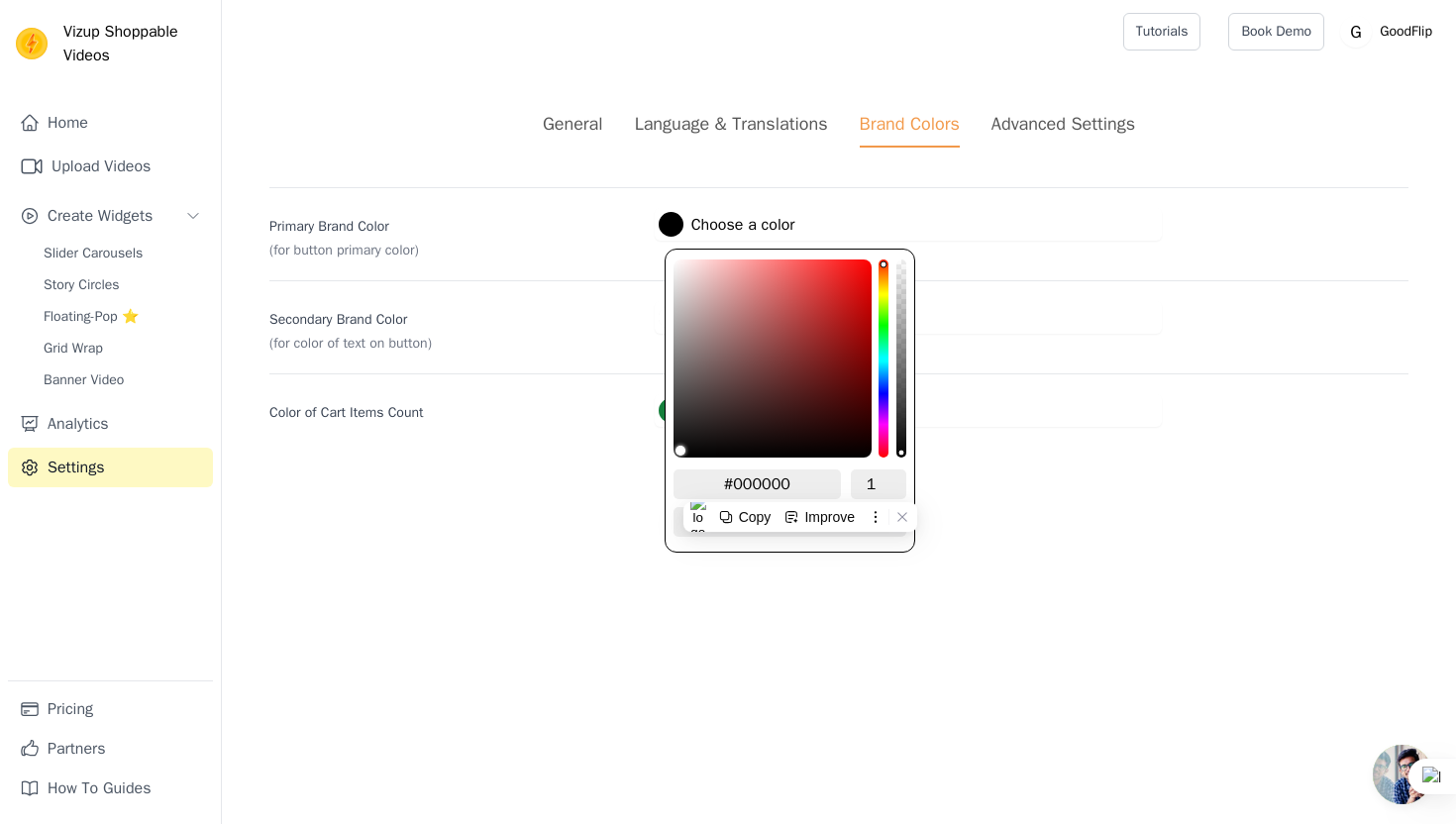 click on "#000000" at bounding box center [757, 484] 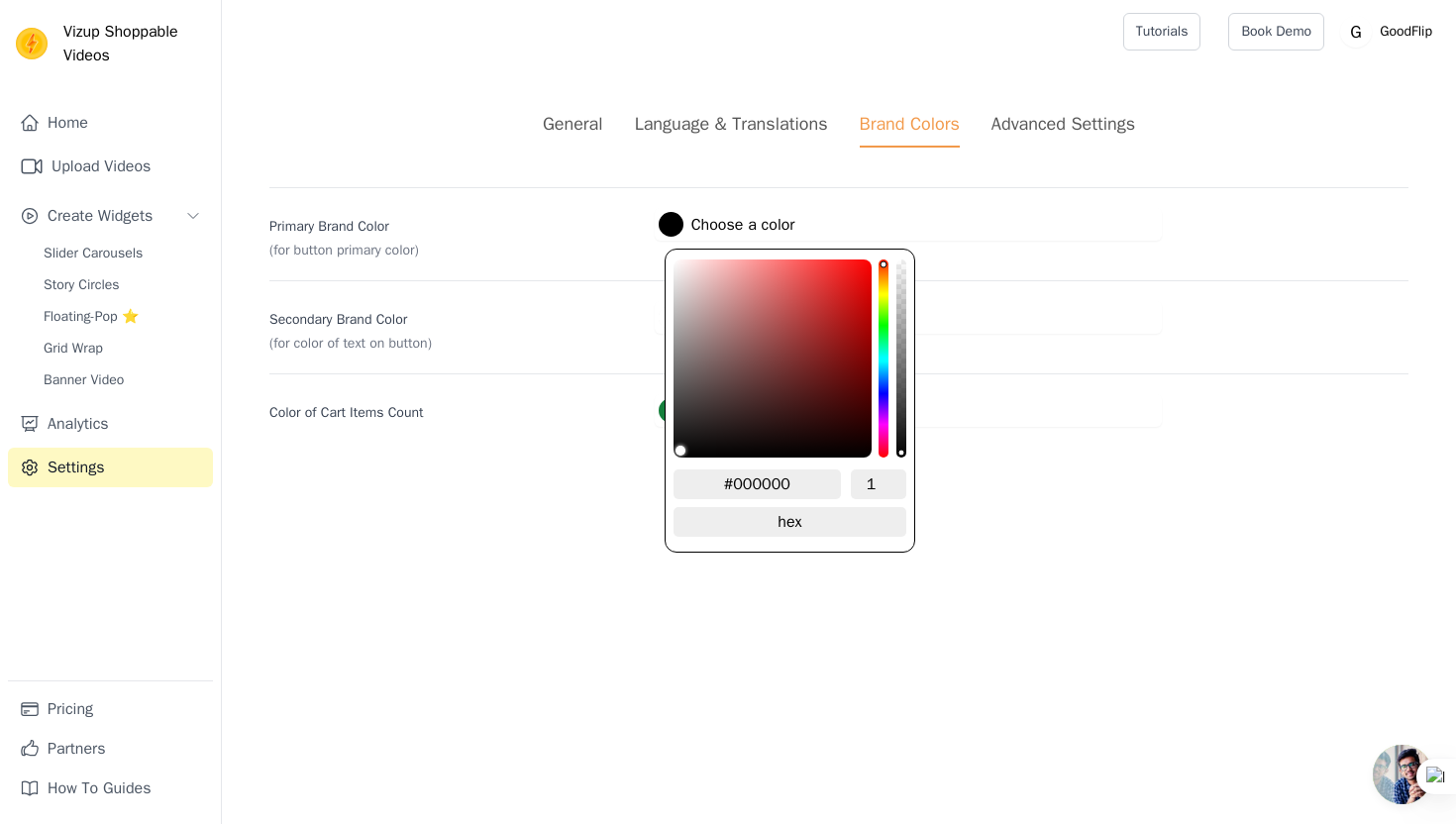 drag, startPoint x: 801, startPoint y: 486, endPoint x: 729, endPoint y: 484, distance: 72.02777 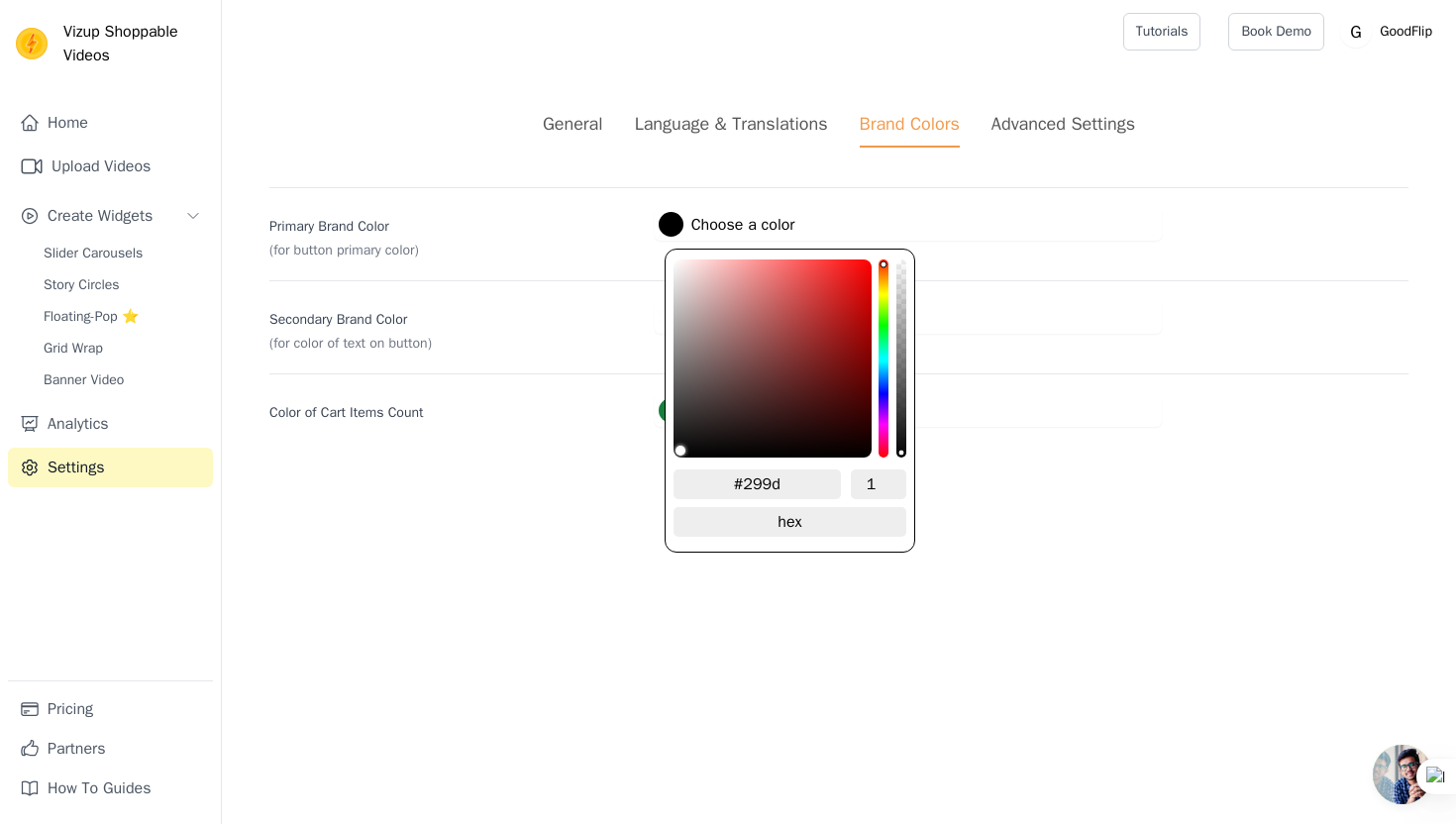 type on "#299d6" 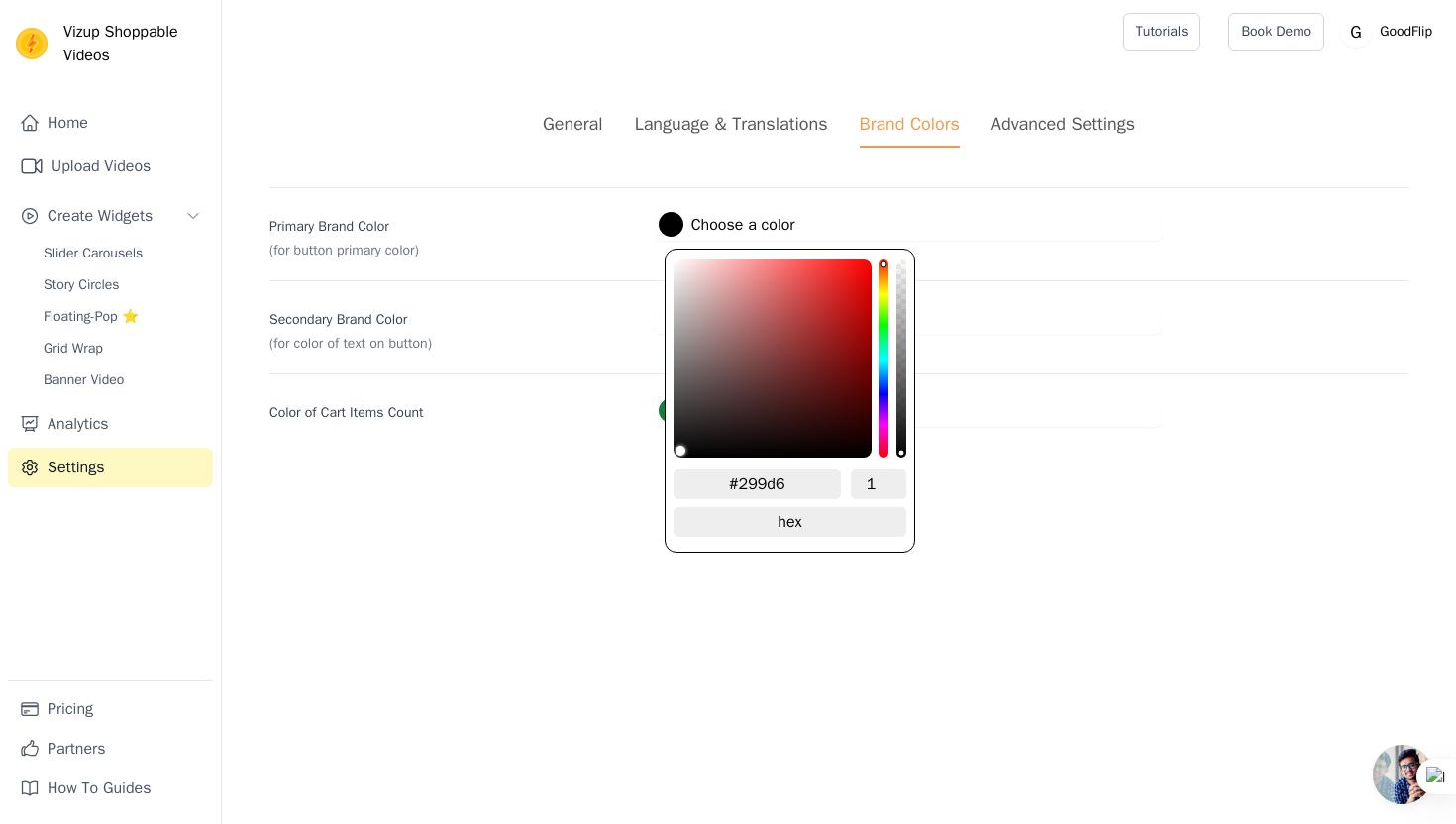 type on "#299d6b" 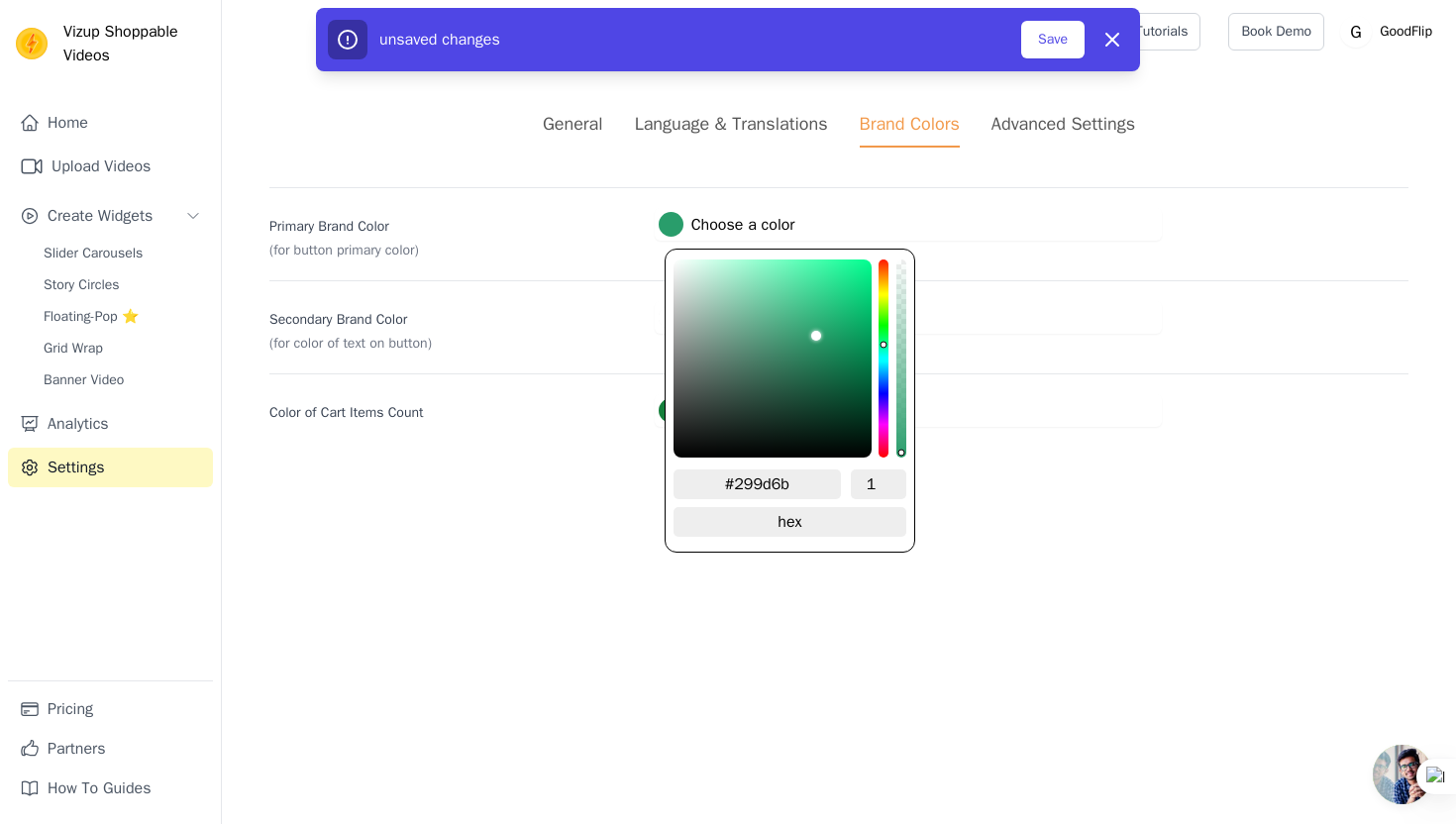 click on "Vizup Shoppable Videos
Home
Upload Videos       Create Widgets     Slider Carousels   Story Circles   Floating-Pop ⭐   Grid Wrap   Banner Video
Analytics
Settings
Pricing
Partners
How To Guides   Open sidebar       Tutorials     Book Demo   Open user menu" at bounding box center (728, 237) 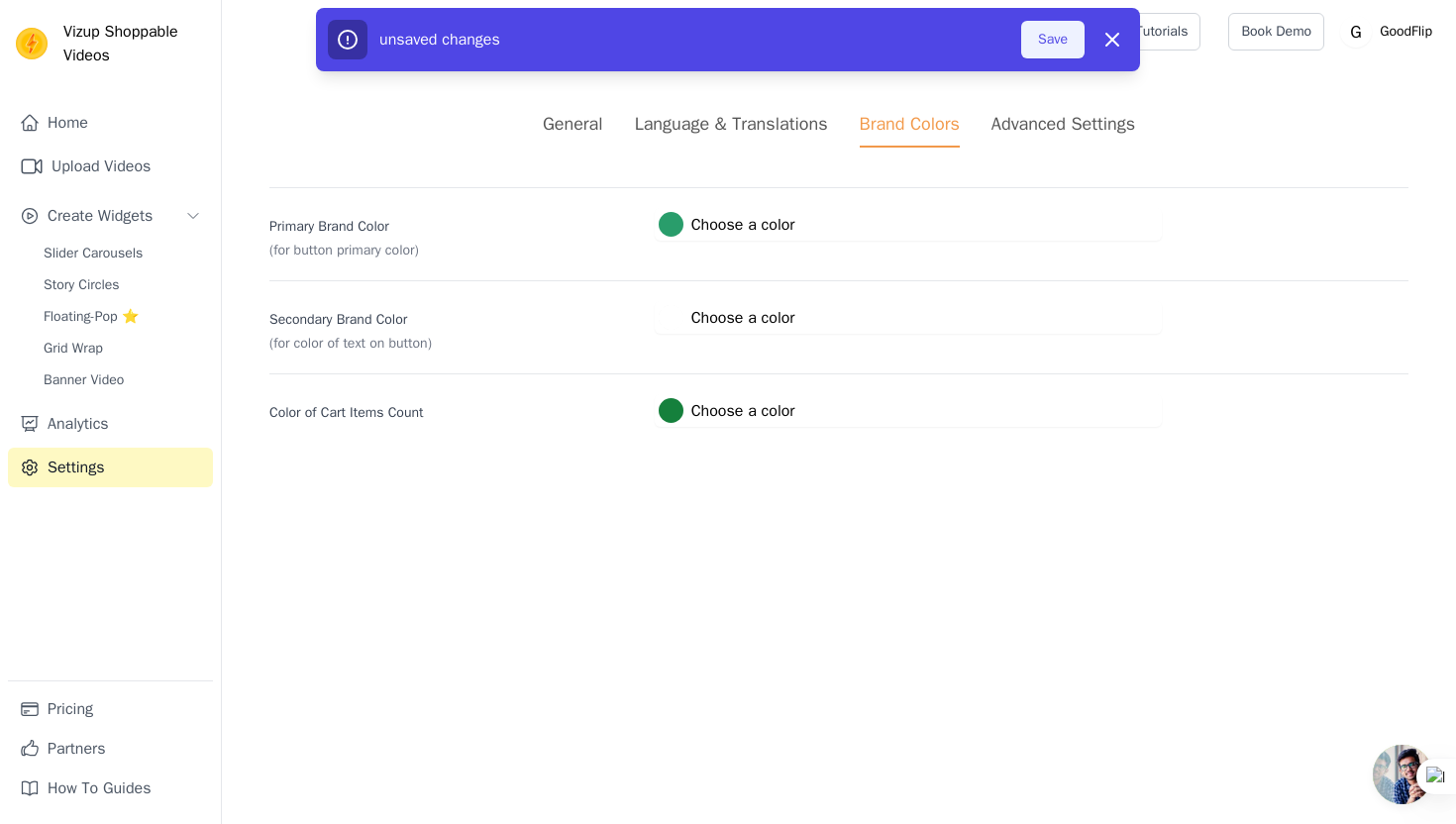 click on "Save" at bounding box center [1053, 40] 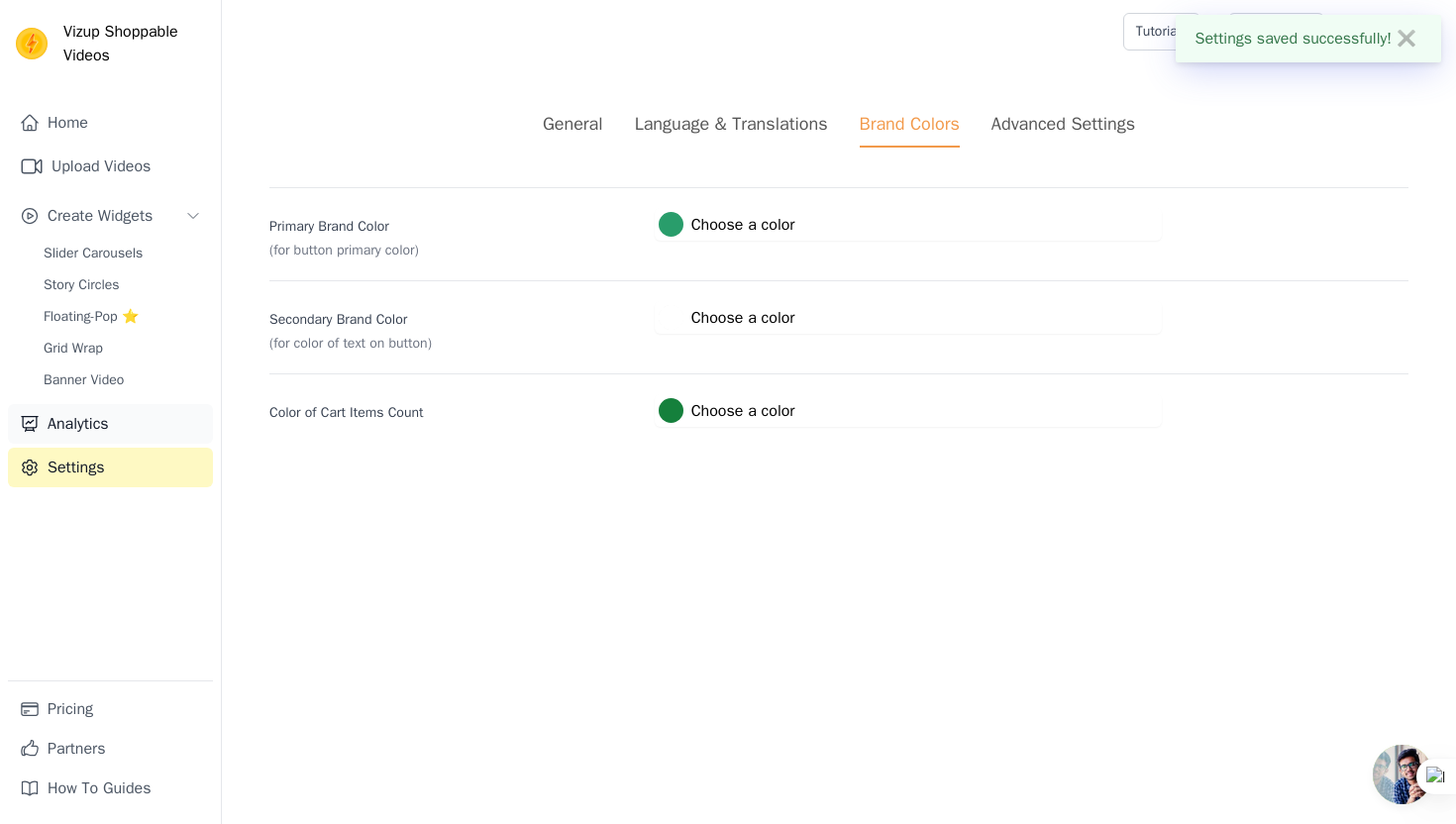 click on "Analytics" at bounding box center (110, 424) 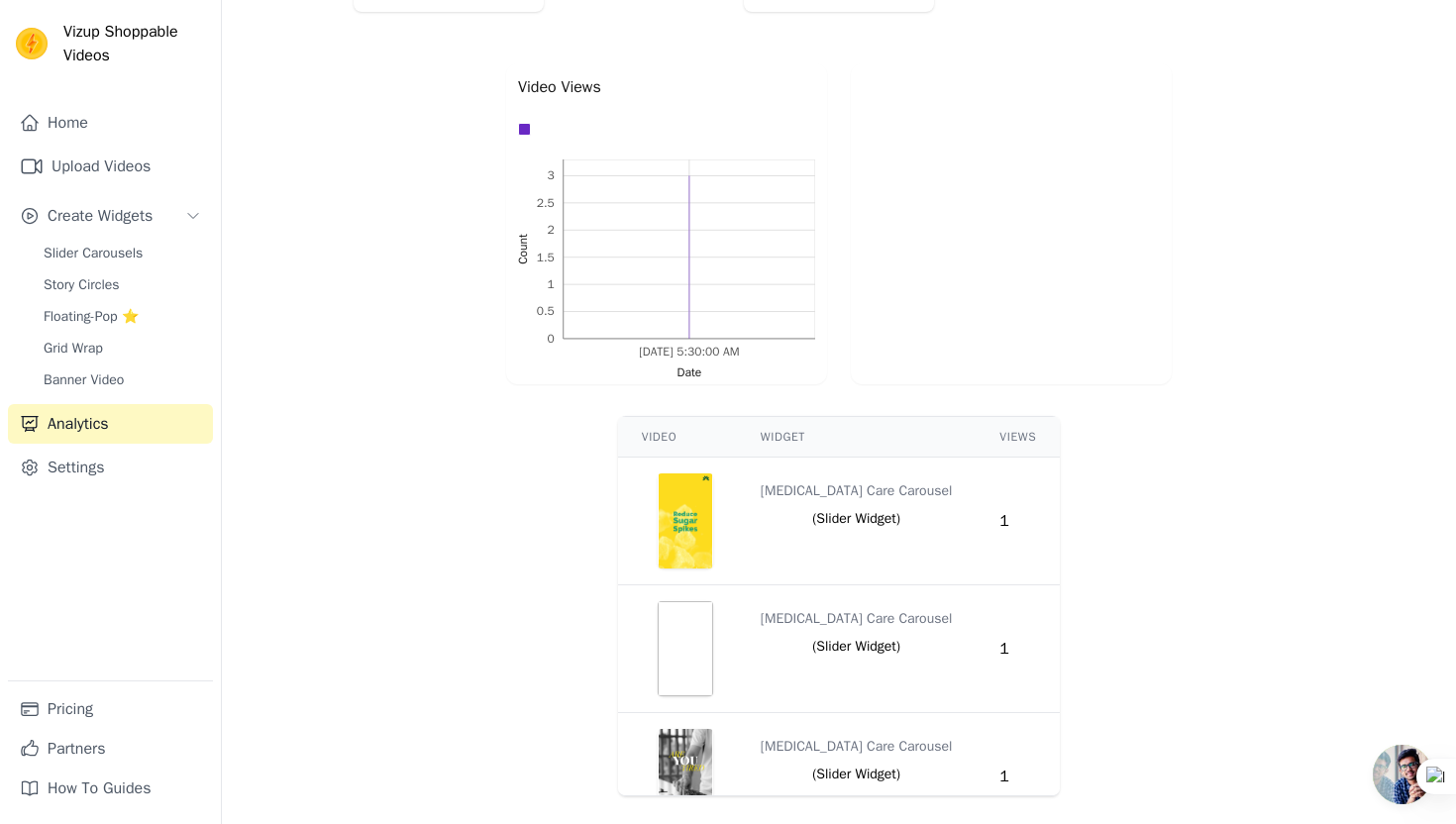 scroll, scrollTop: 0, scrollLeft: 0, axis: both 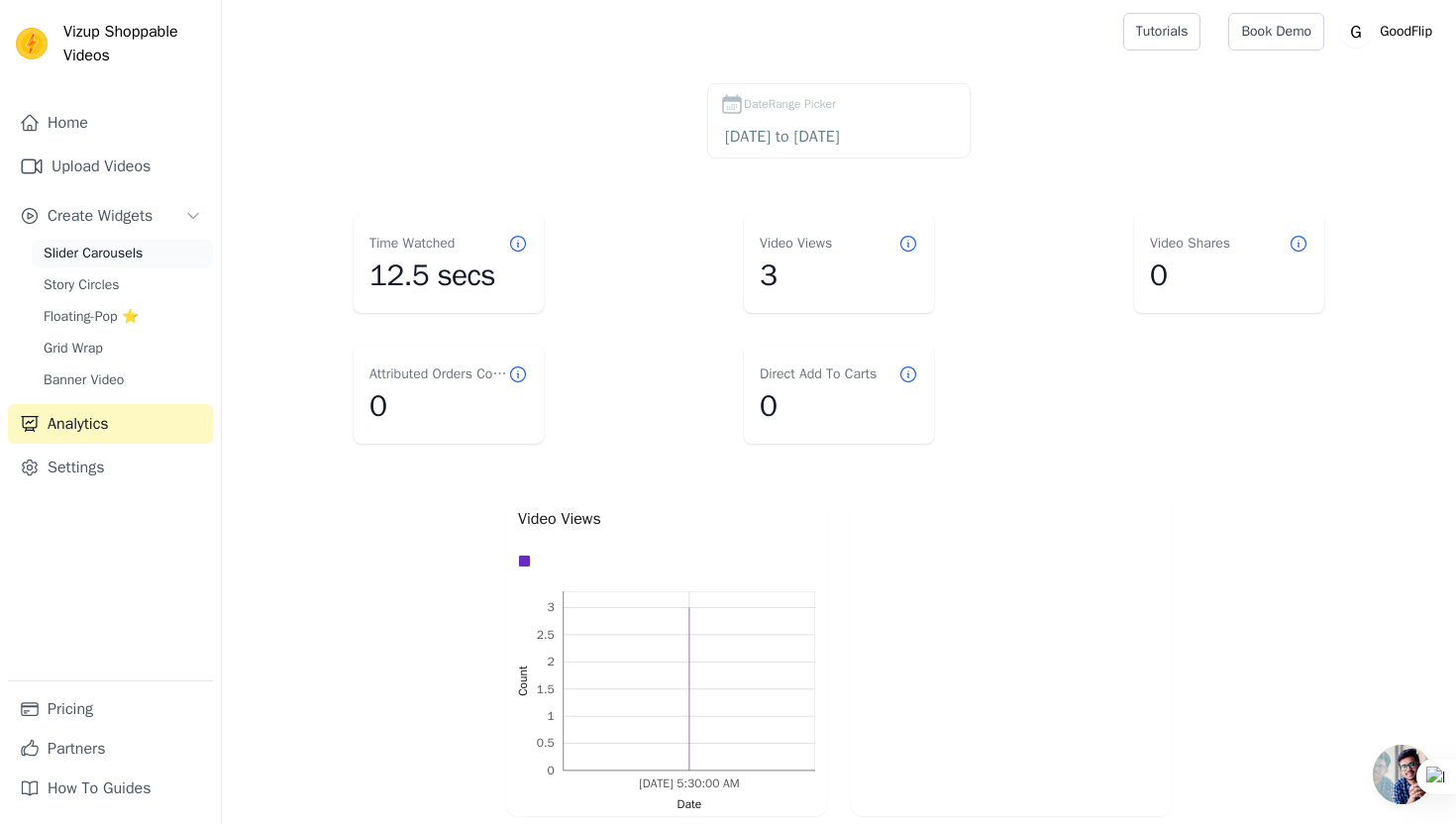 click on "Slider Carousels" at bounding box center [93, 254] 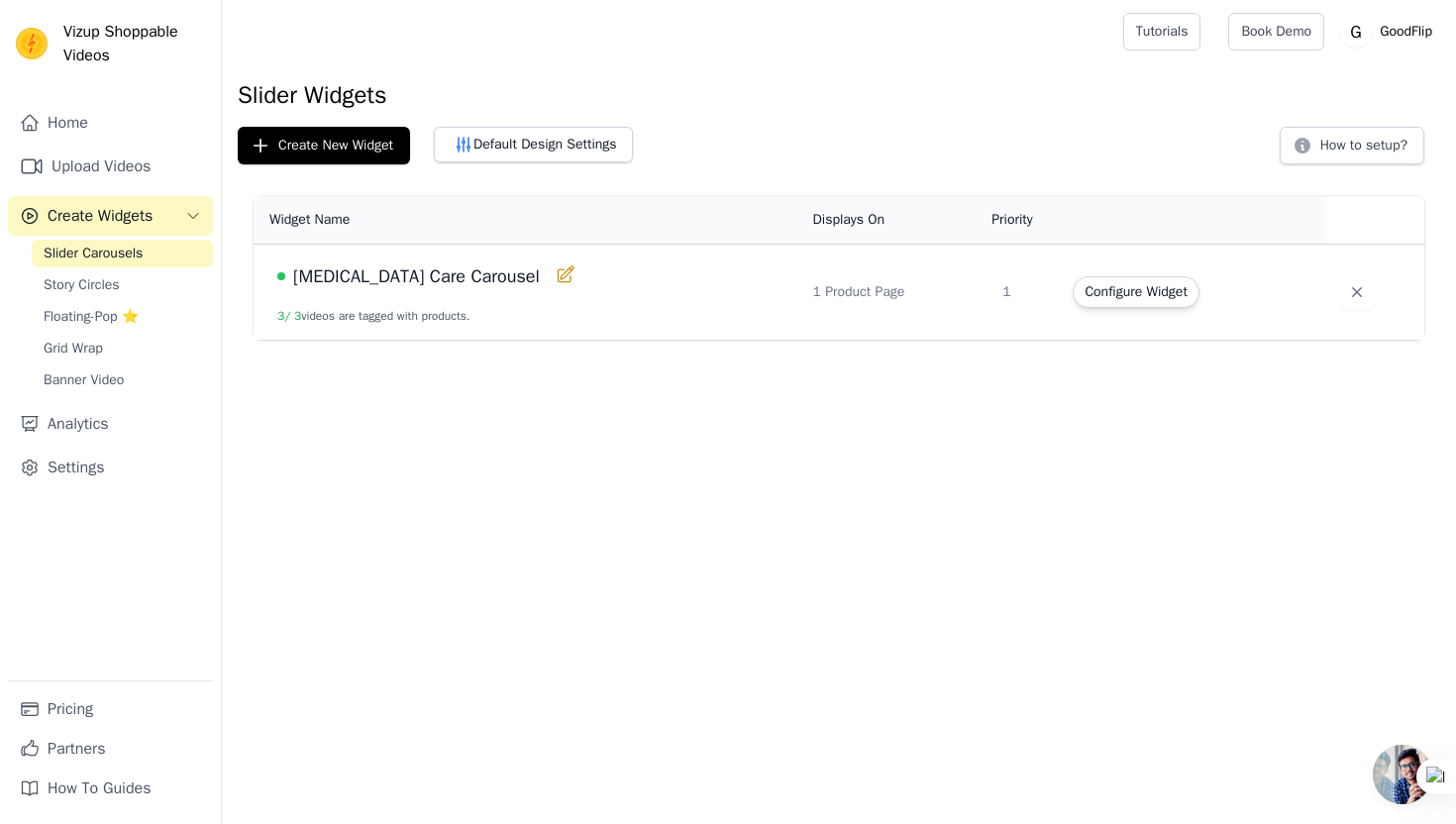 click 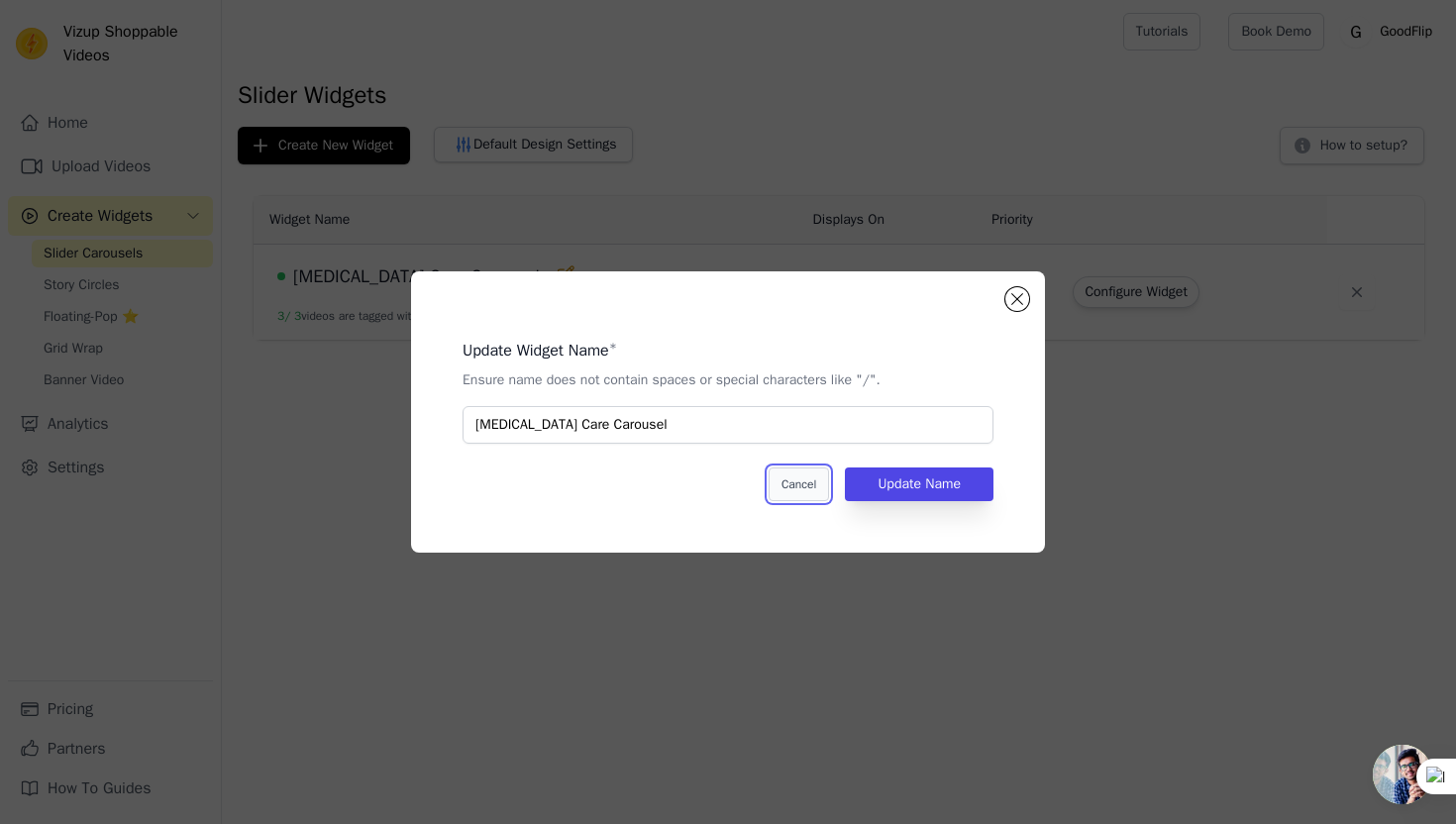 click on "Cancel" at bounding box center (798, 484) 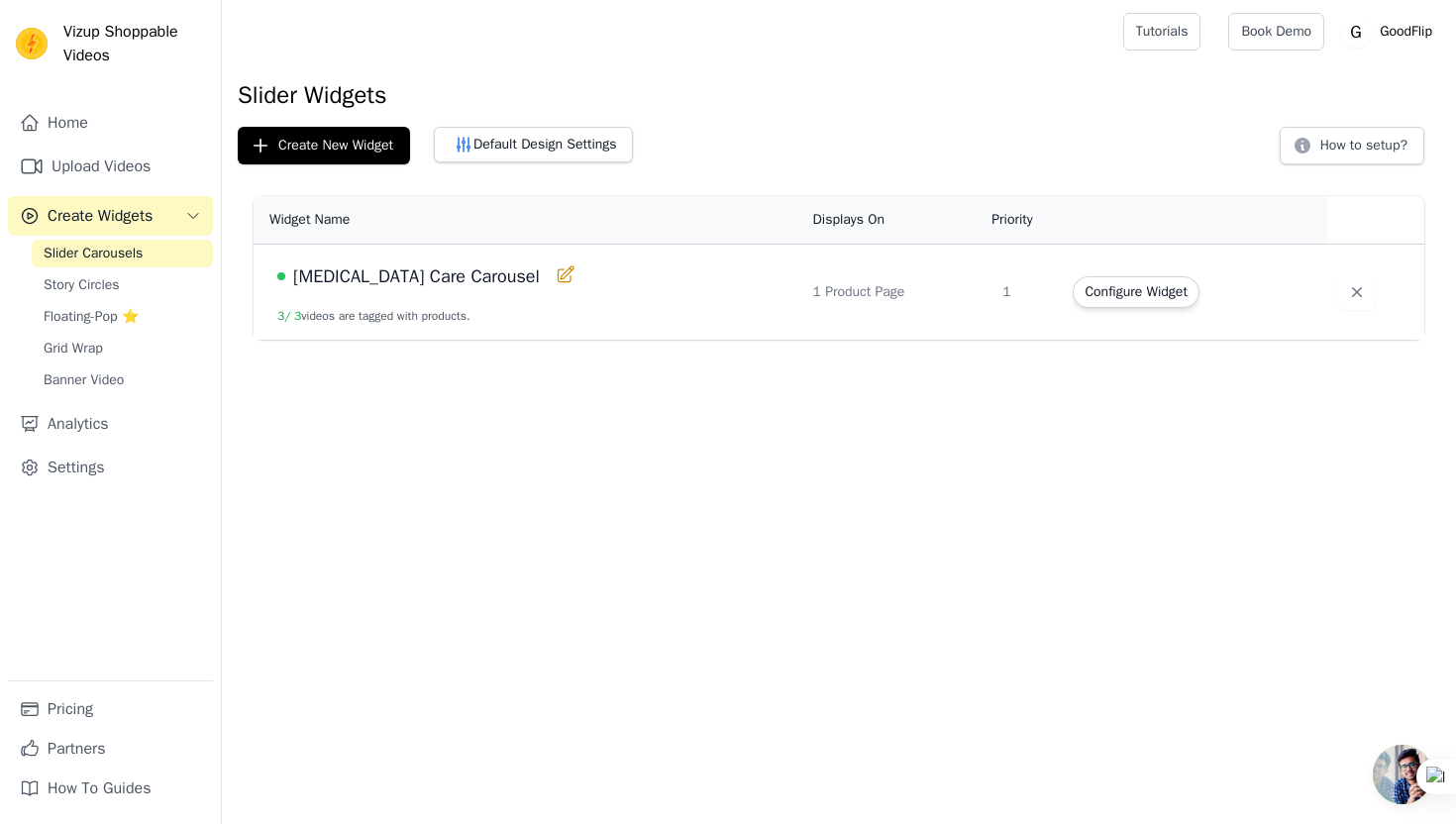 click on "Diabetes Care Carousel" at bounding box center [416, 276] 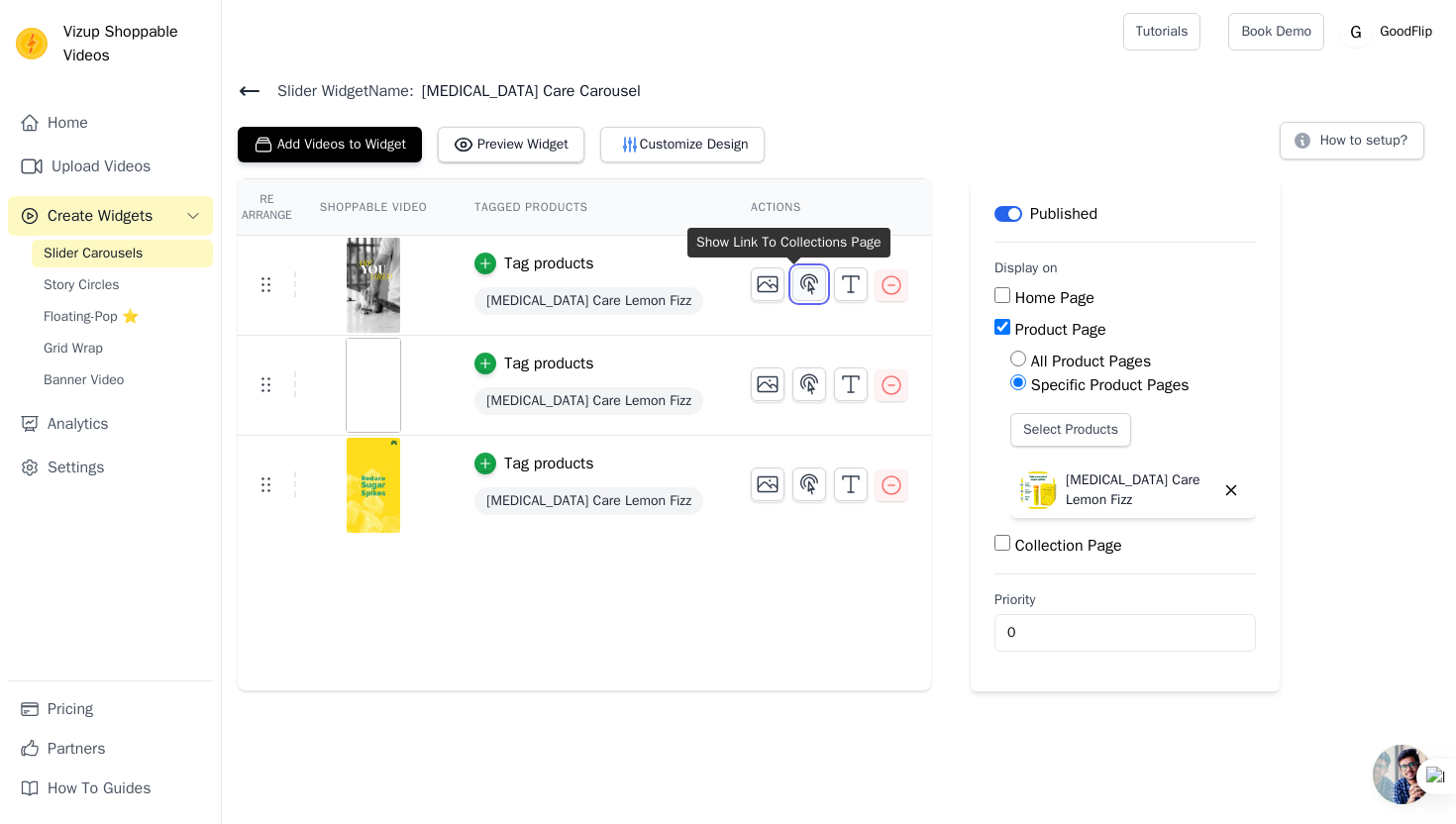click 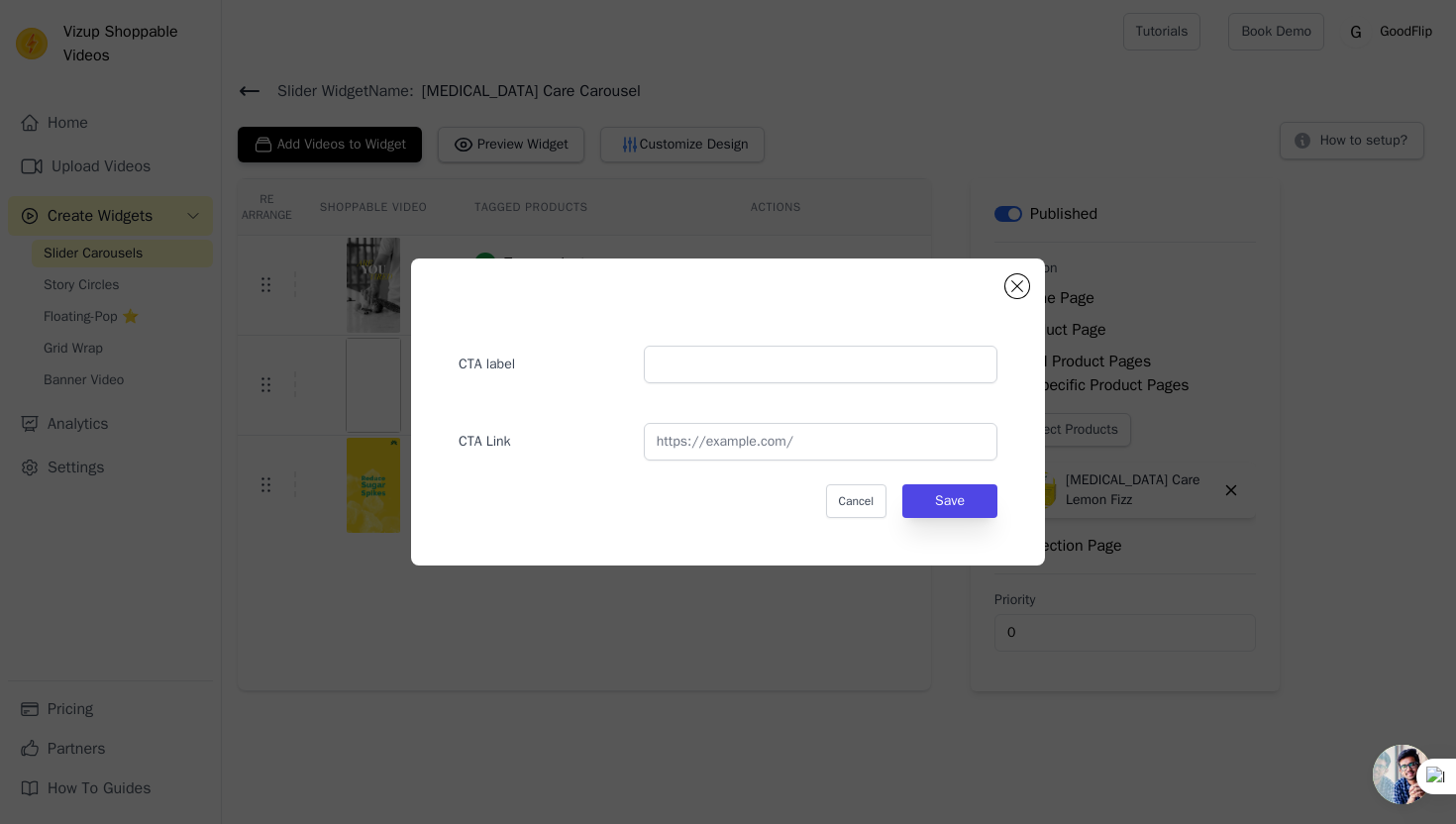 click on "CTA label     CTA Link     Cancel   Save" at bounding box center (728, 412) 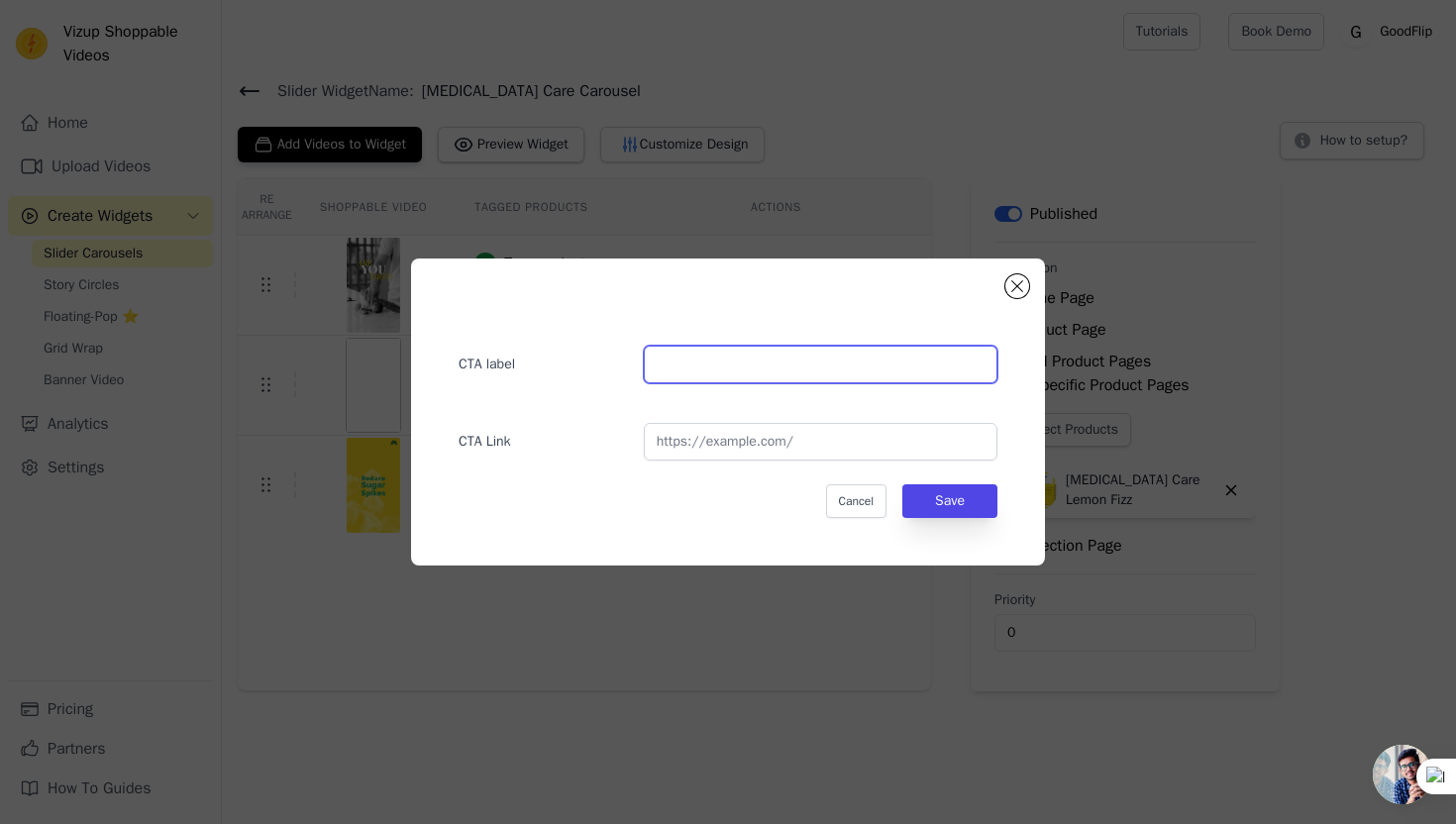 click at bounding box center (820, 364) 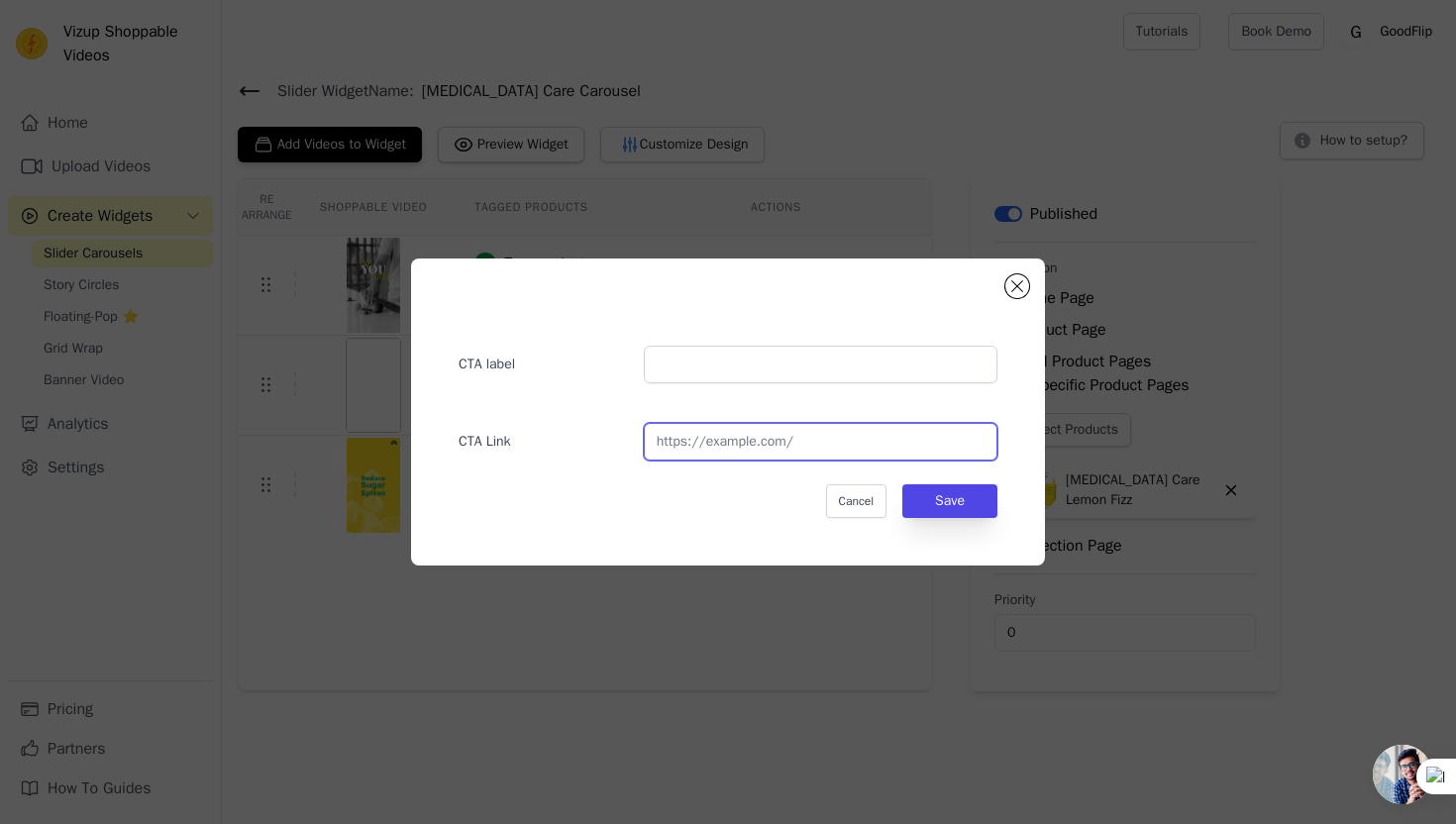 click at bounding box center (820, 442) 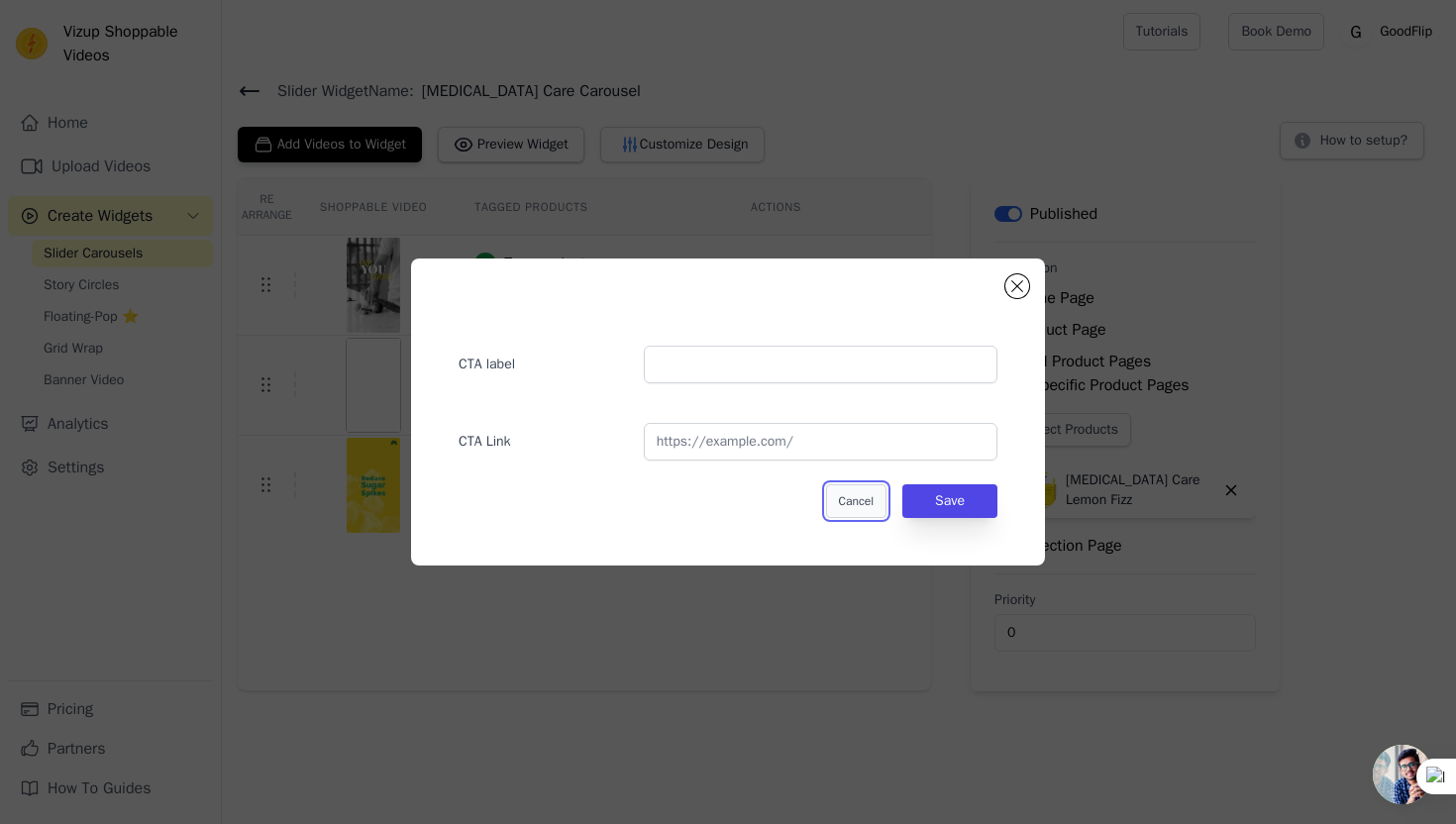 click on "Cancel" at bounding box center (856, 501) 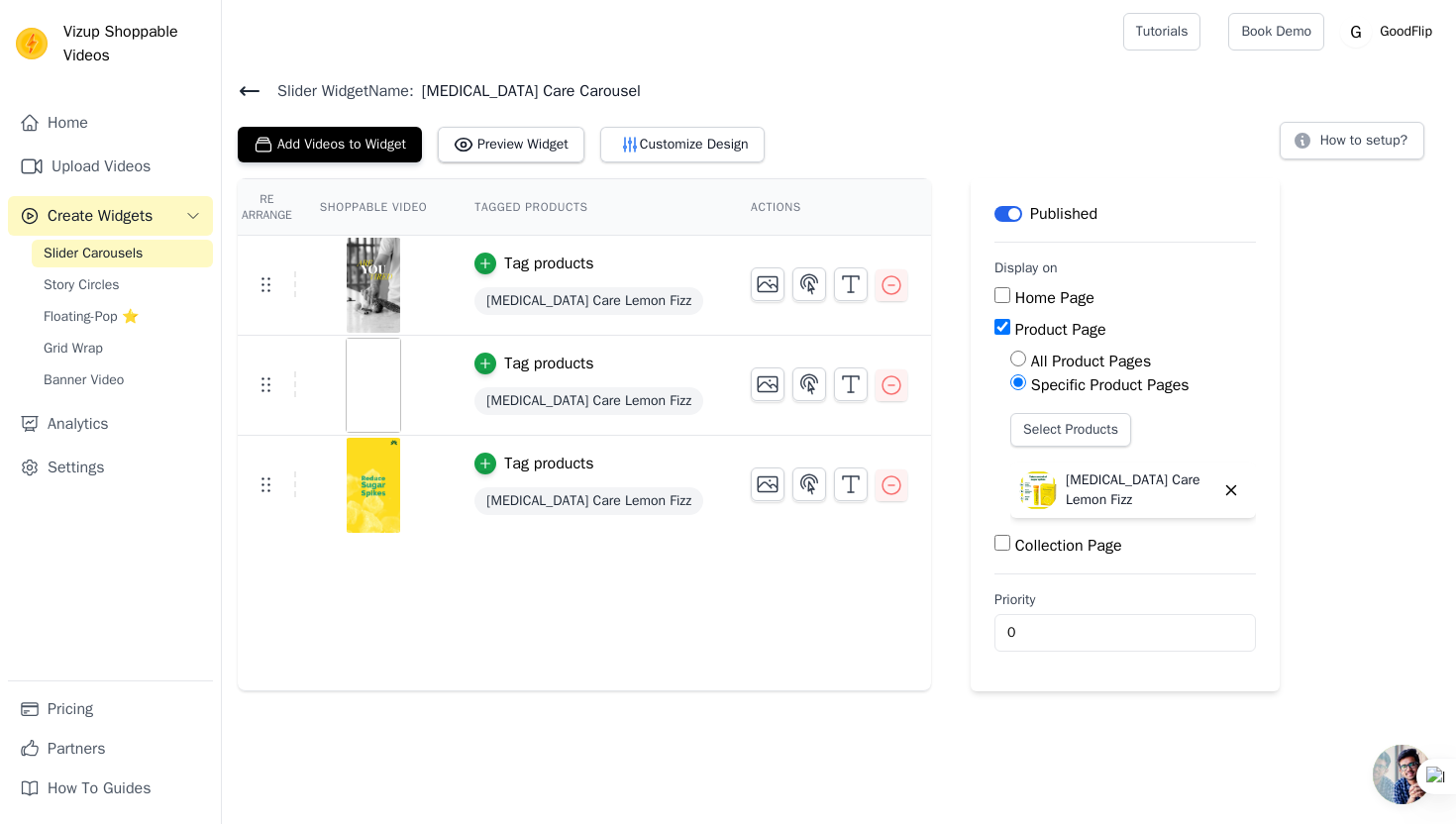click on "Tag products" at bounding box center (588, 263) 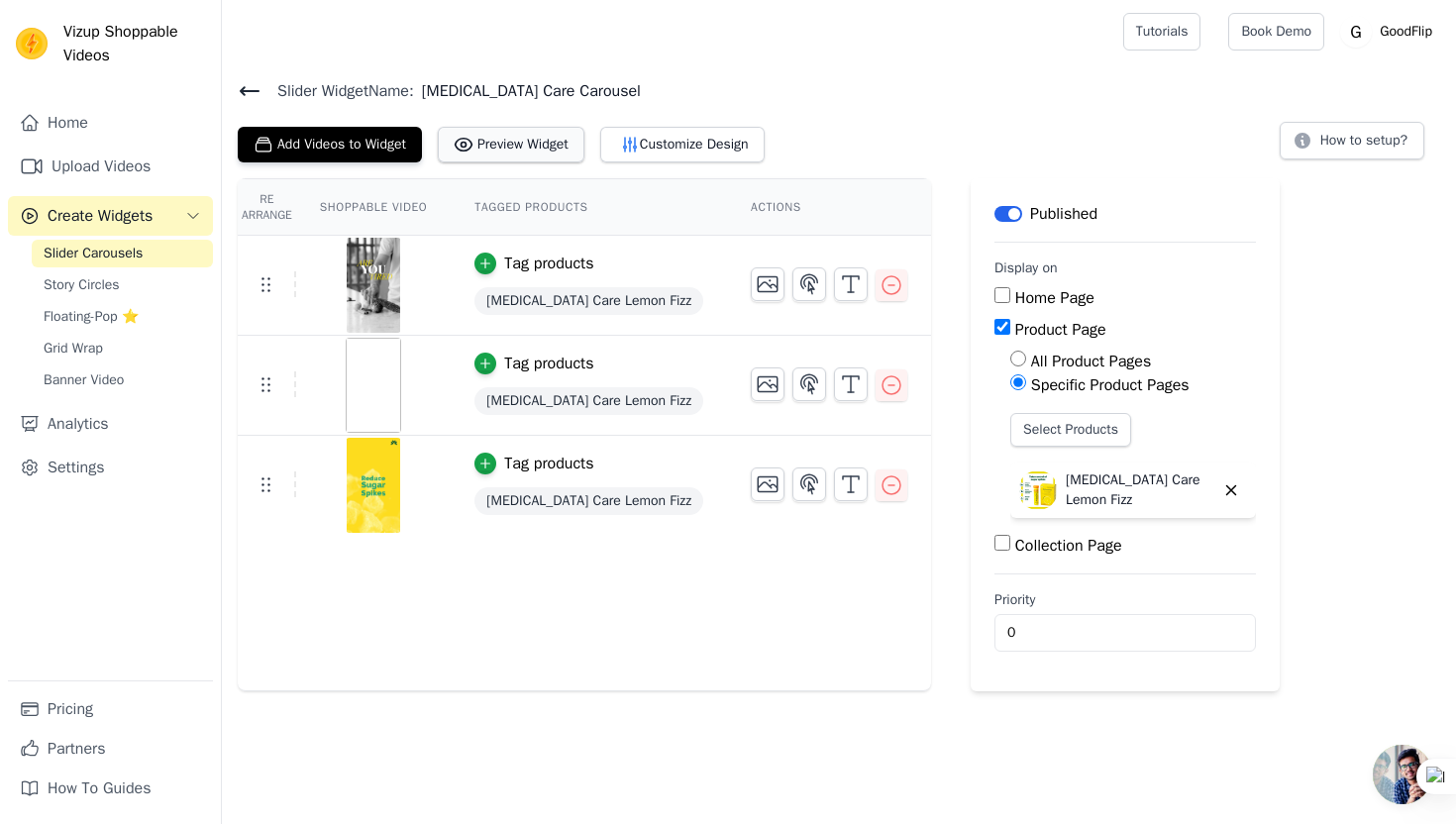 click 